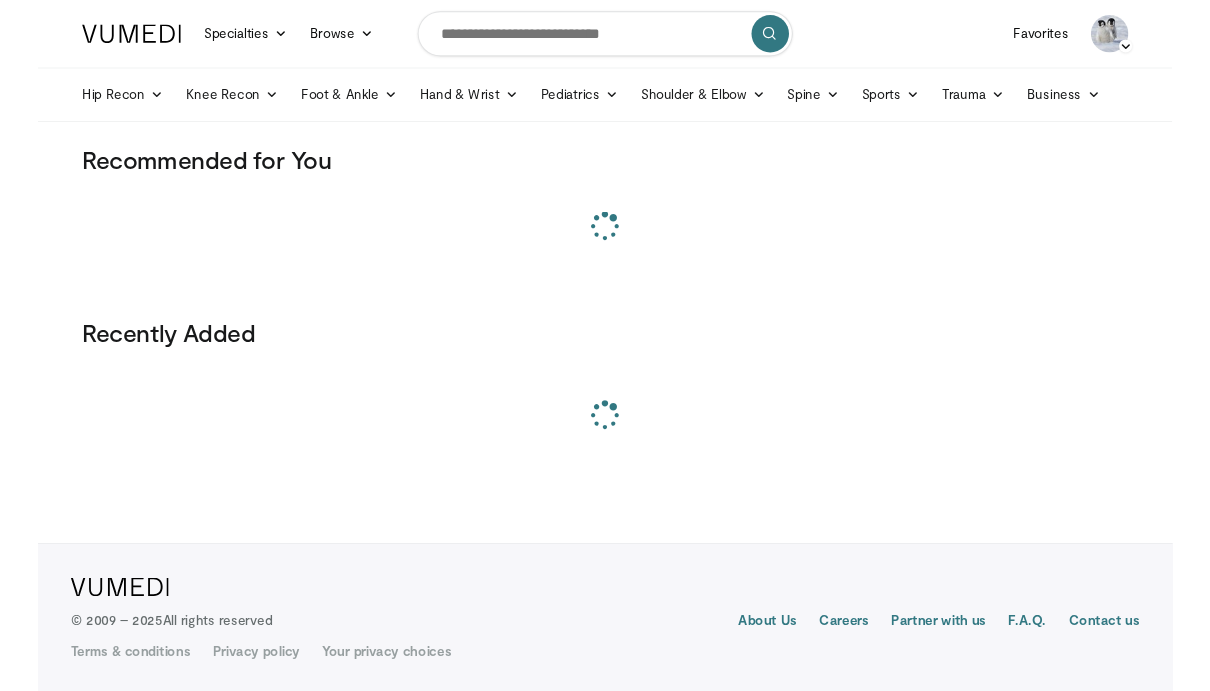 scroll, scrollTop: 0, scrollLeft: 0, axis: both 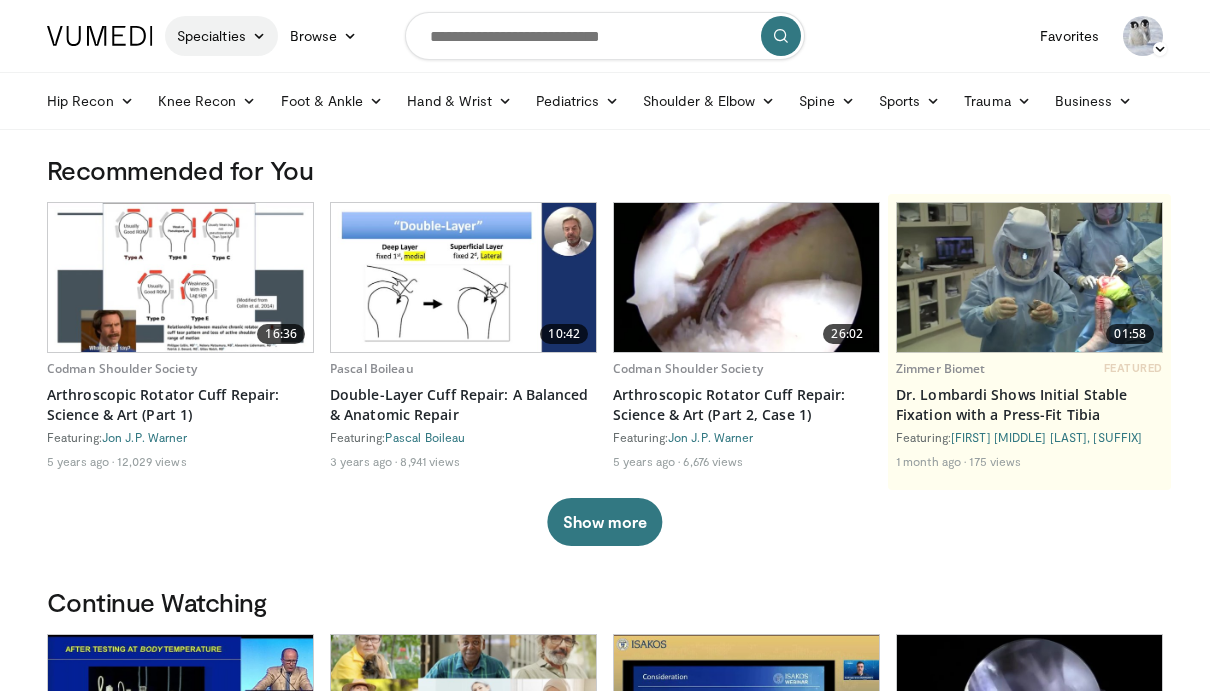 click on "Specialties" at bounding box center (221, 36) 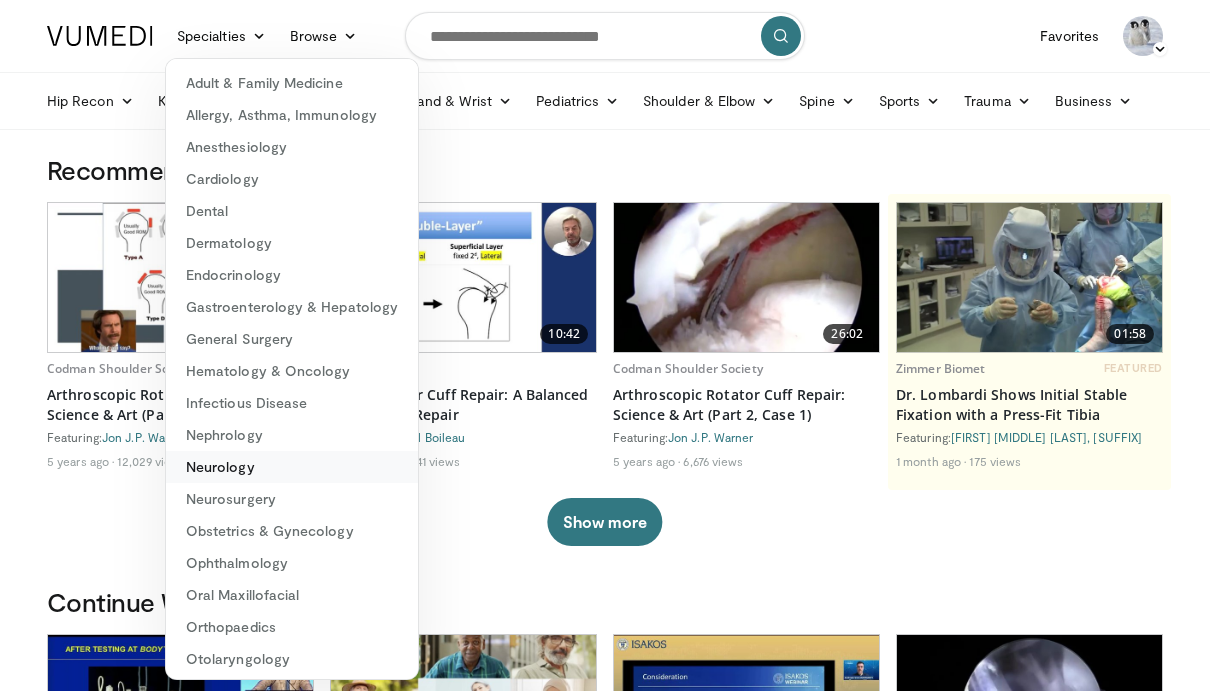 click on "Neurology" at bounding box center (292, 467) 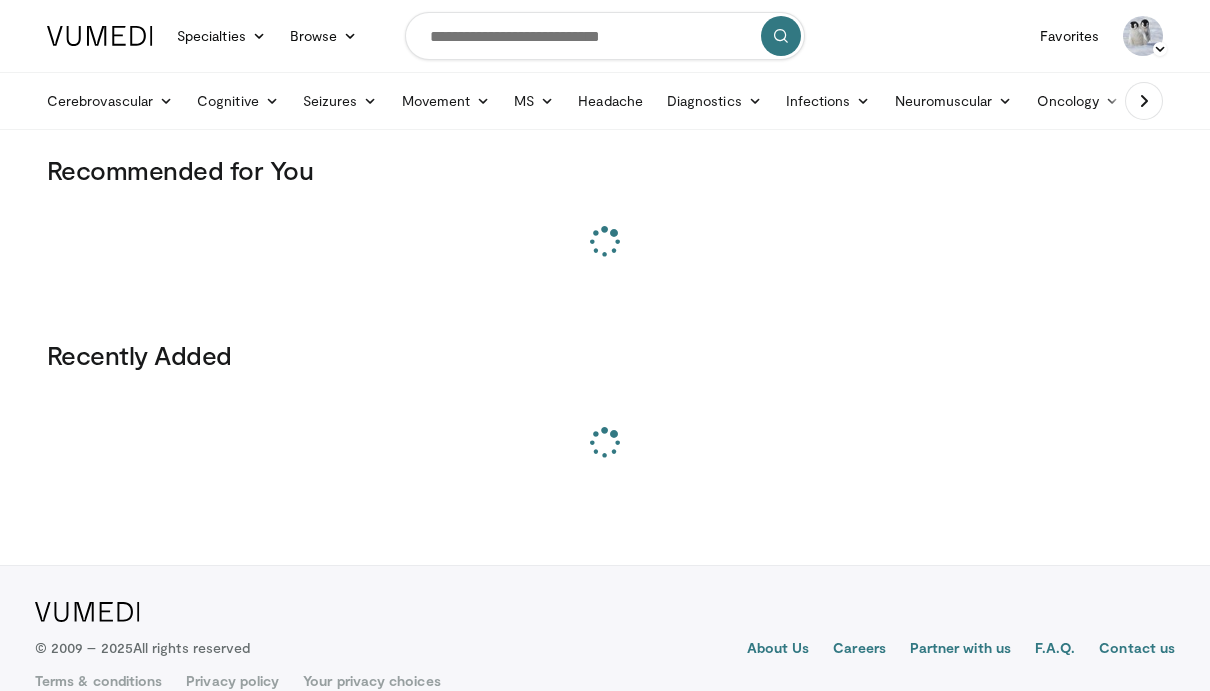 scroll, scrollTop: 0, scrollLeft: 0, axis: both 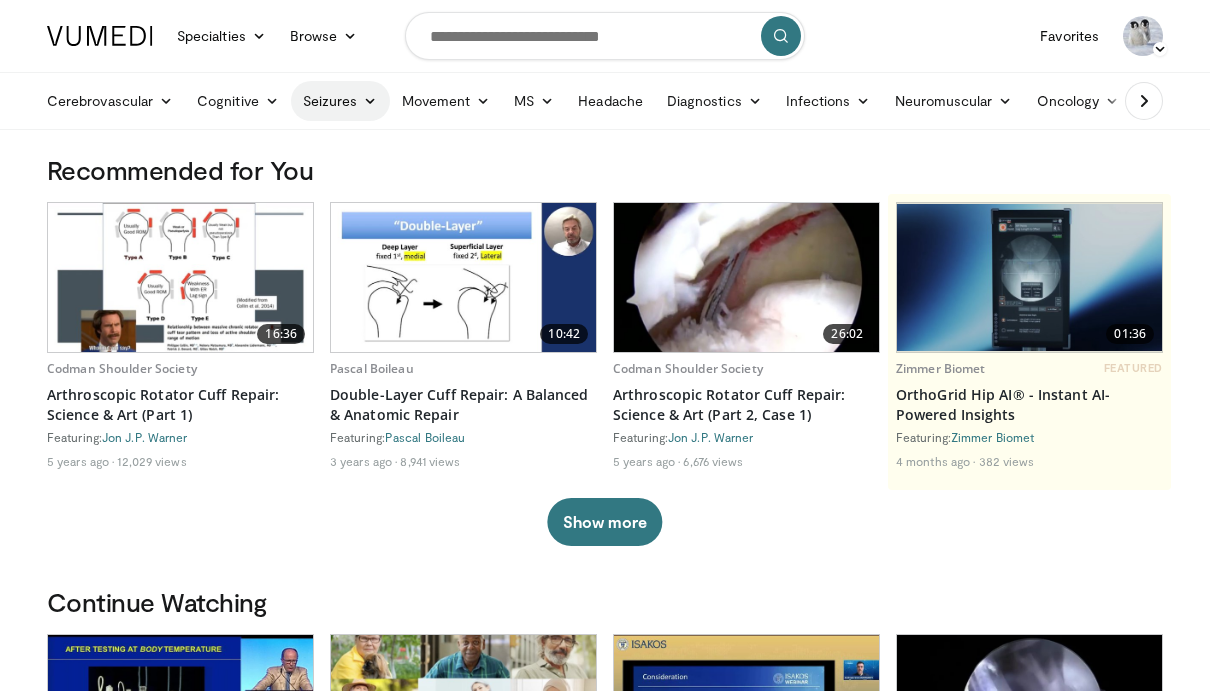 click on "Seizures" at bounding box center (340, 101) 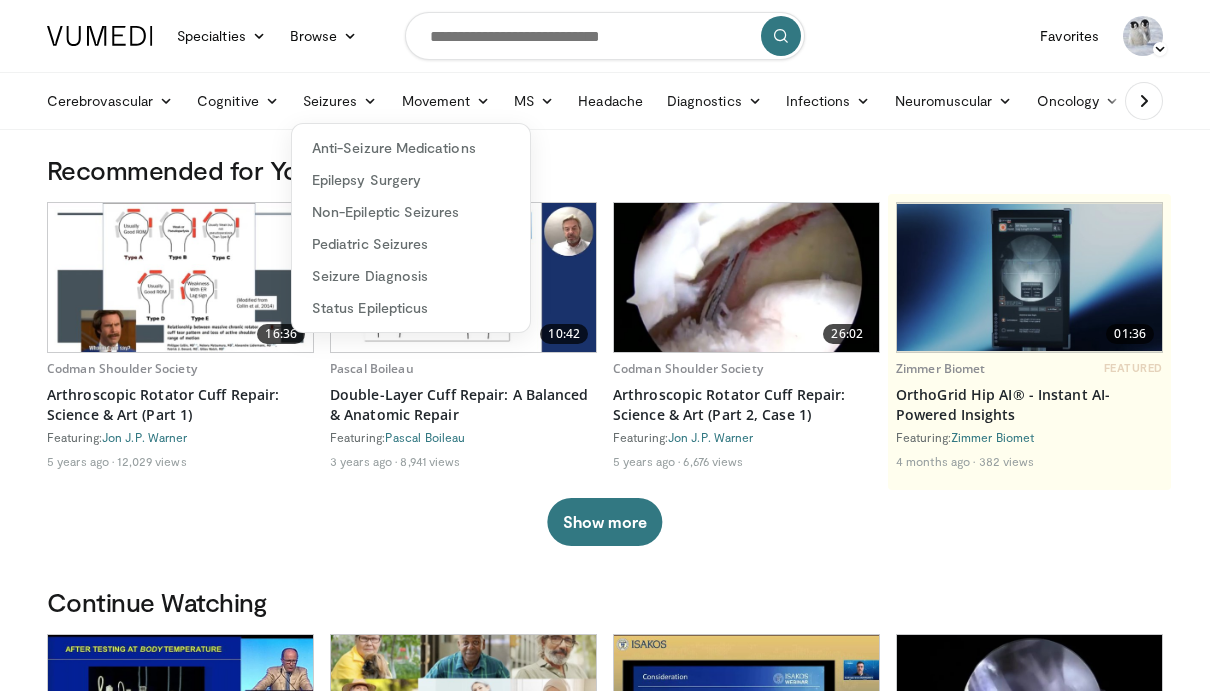 click at bounding box center (746, 277) 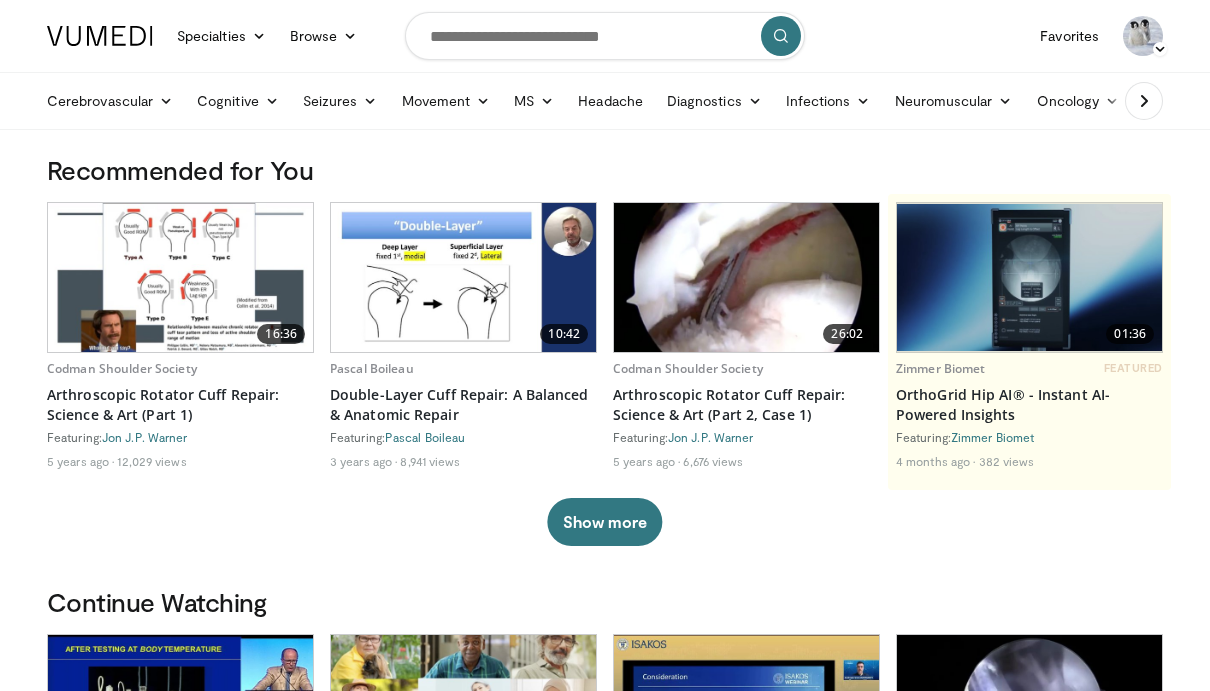 click on "Recommended for You" at bounding box center [605, 170] 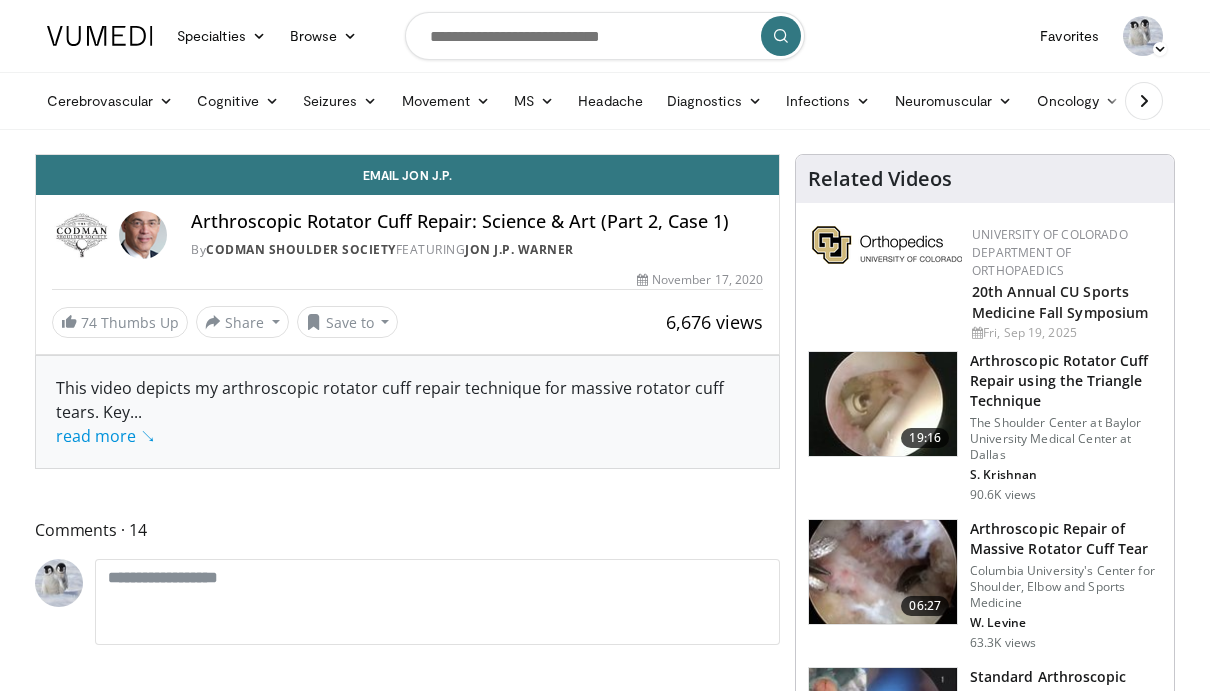 scroll, scrollTop: 0, scrollLeft: 0, axis: both 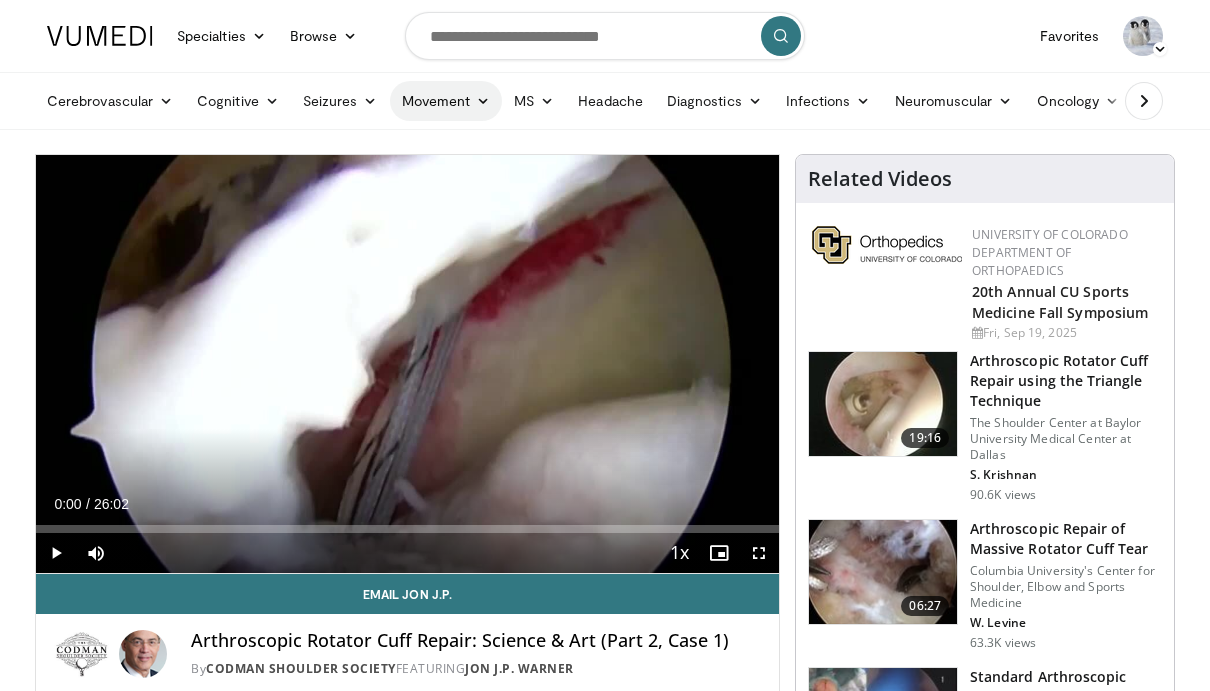 click on "Movement" at bounding box center (446, 101) 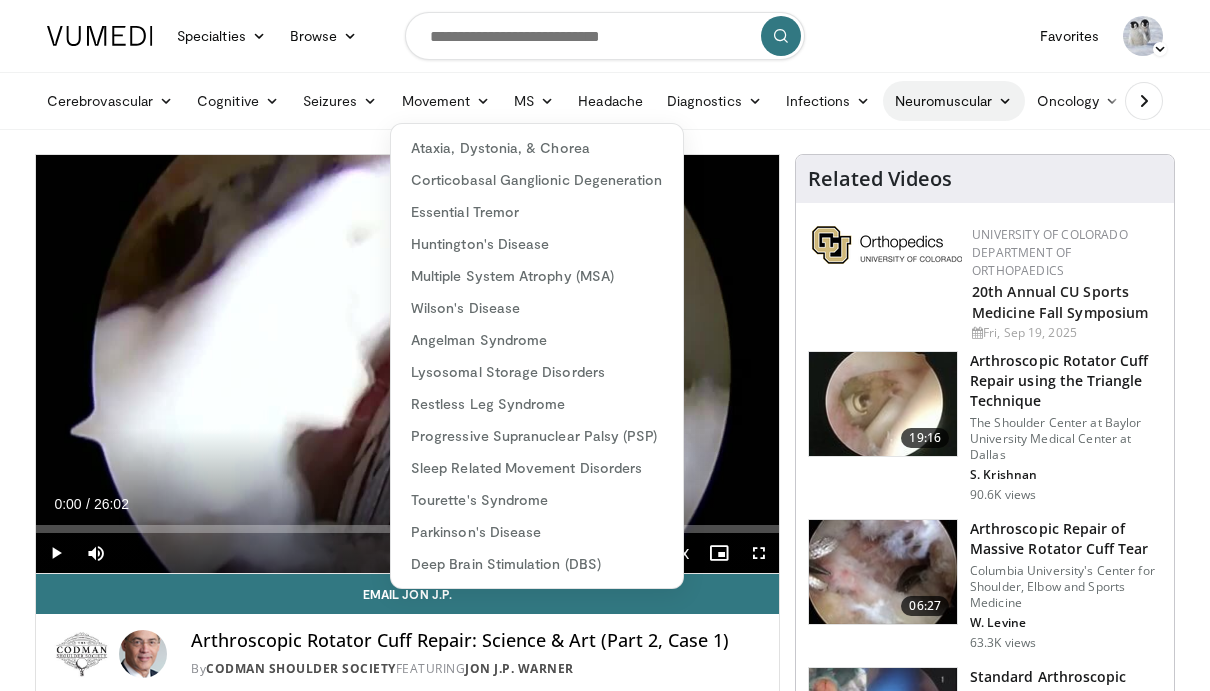 click on "Neuromuscular" at bounding box center (954, 101) 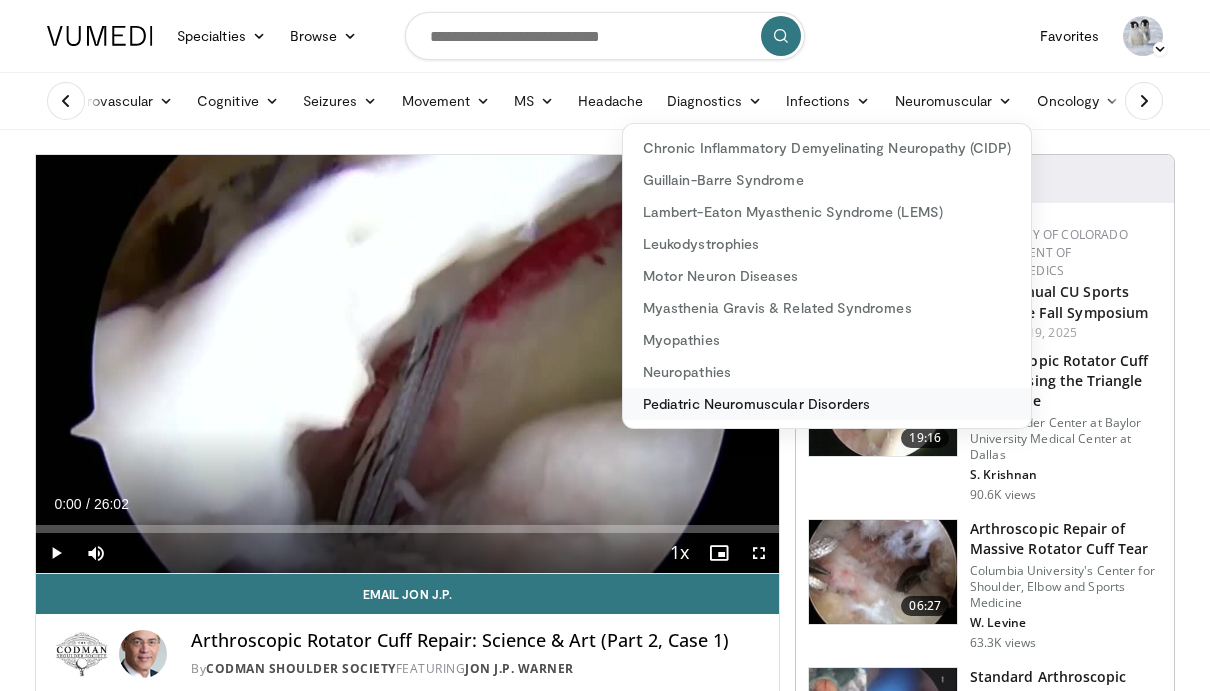 click on "Pediatric Neuromuscular Disorders" at bounding box center (827, 404) 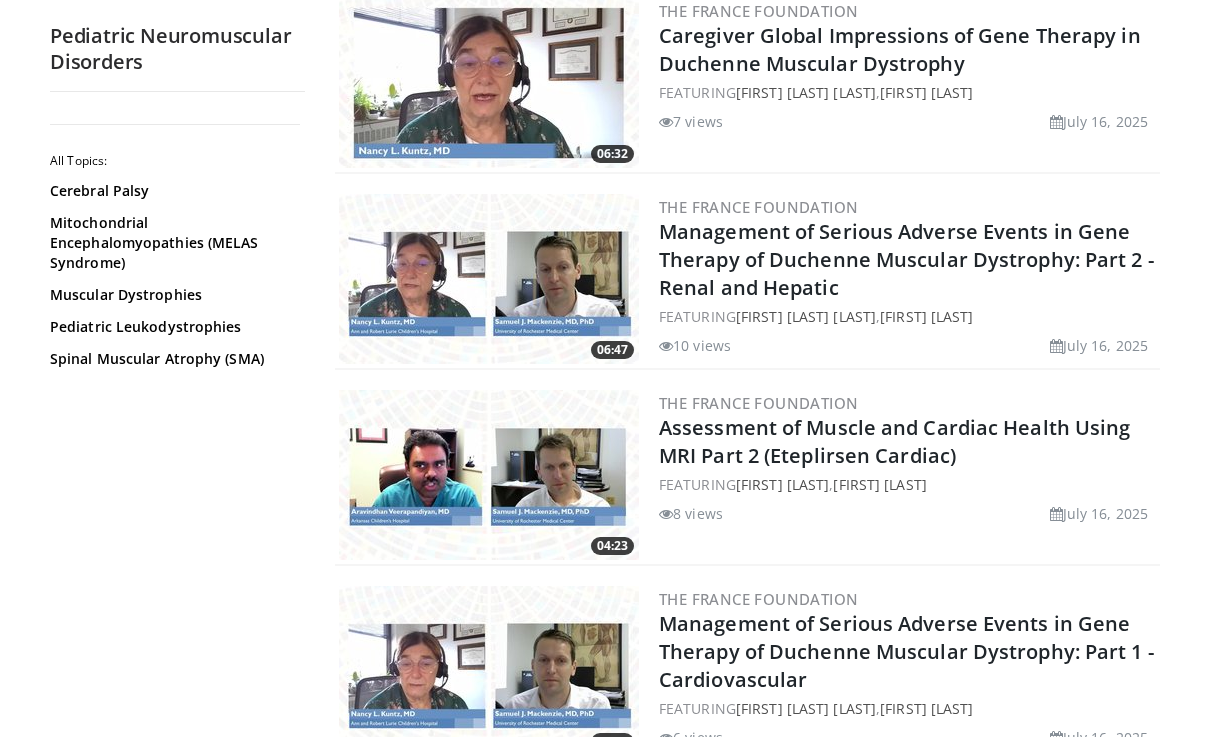 scroll, scrollTop: 0, scrollLeft: 0, axis: both 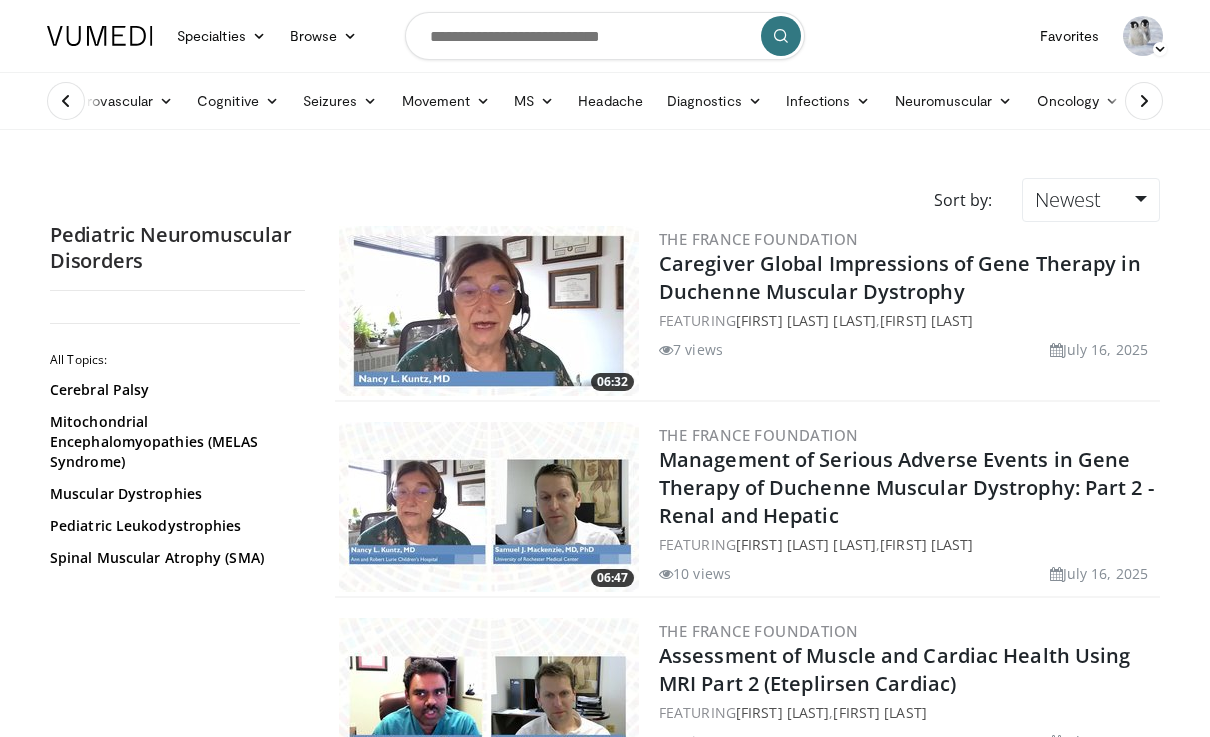 click at bounding box center (1144, 101) 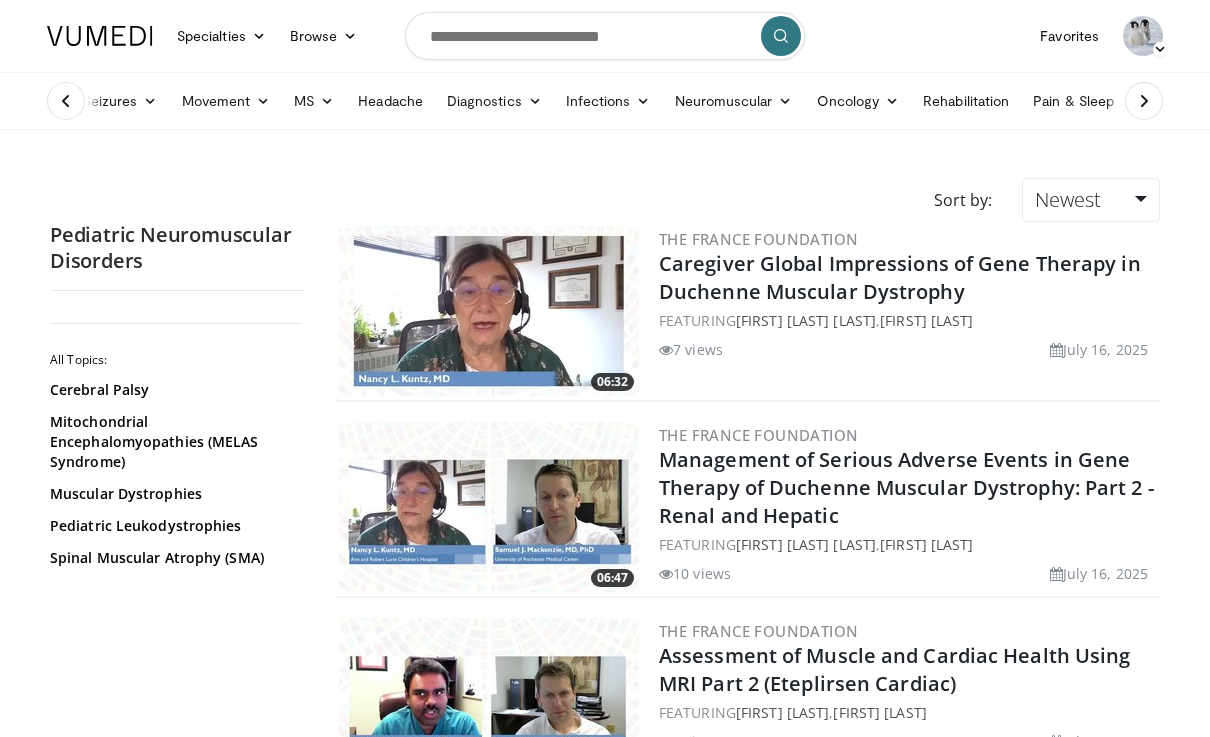 click at bounding box center [1144, 101] 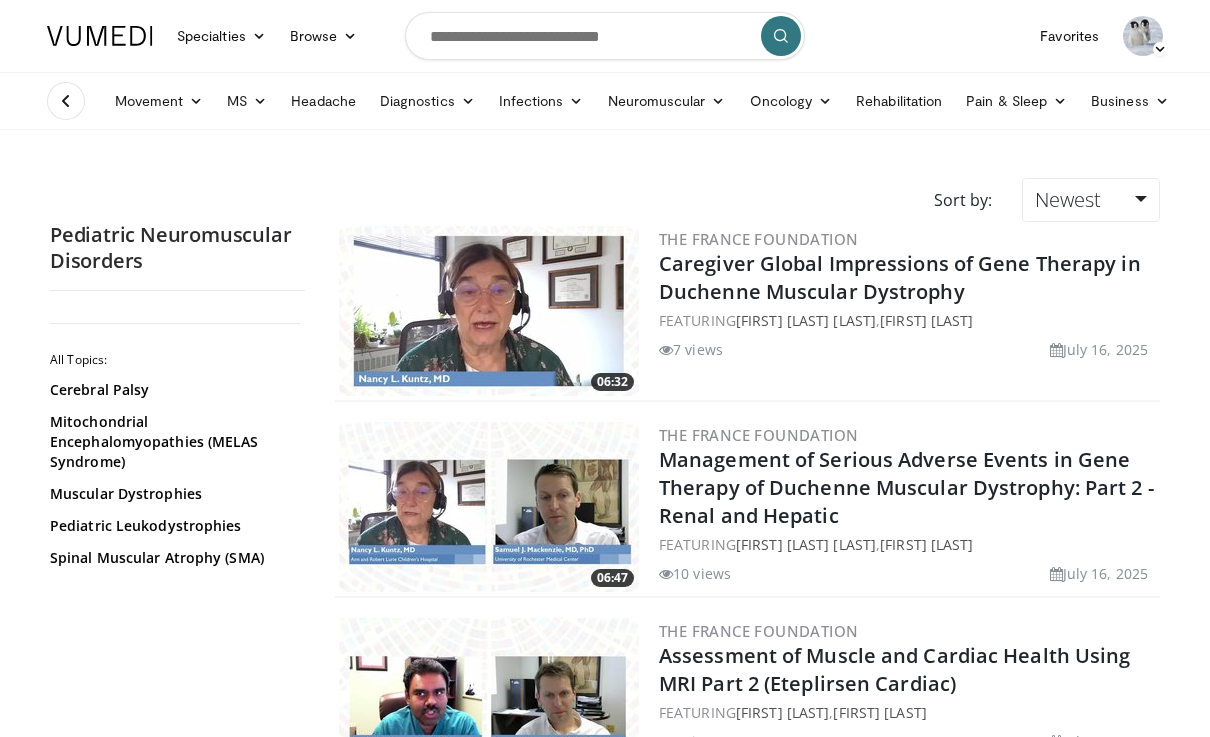 click at bounding box center [66, 101] 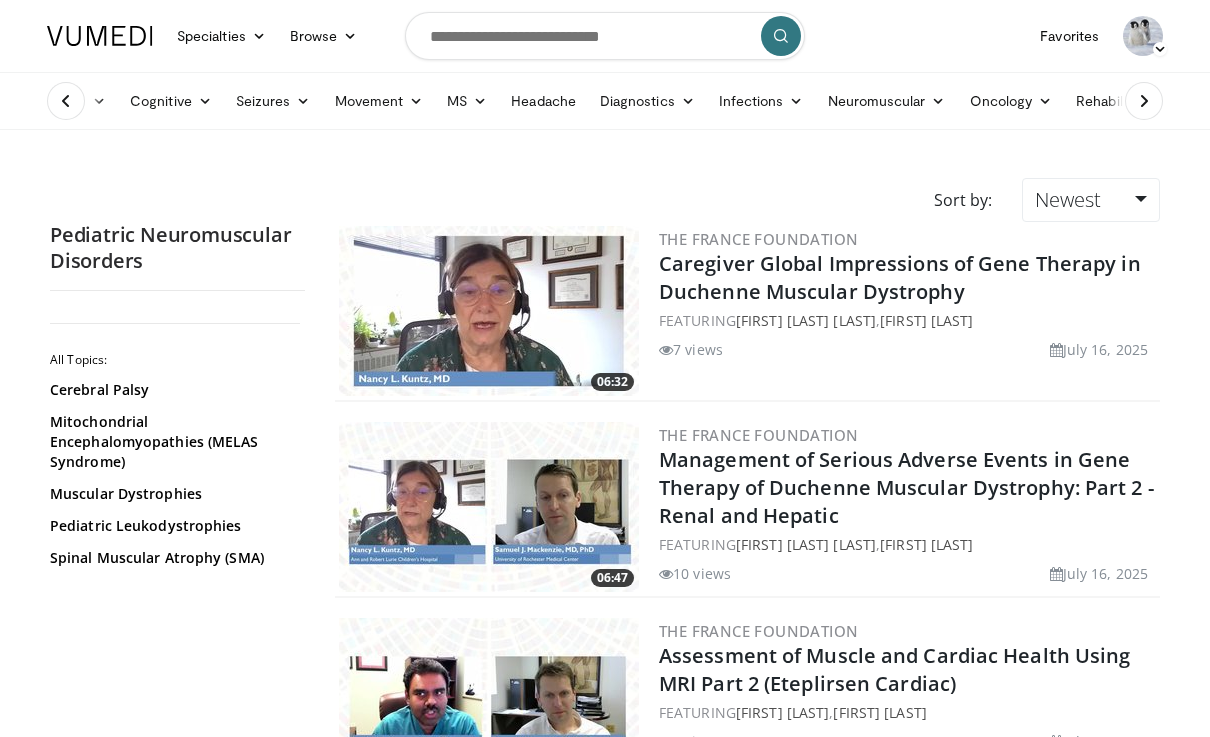 click at bounding box center [66, 101] 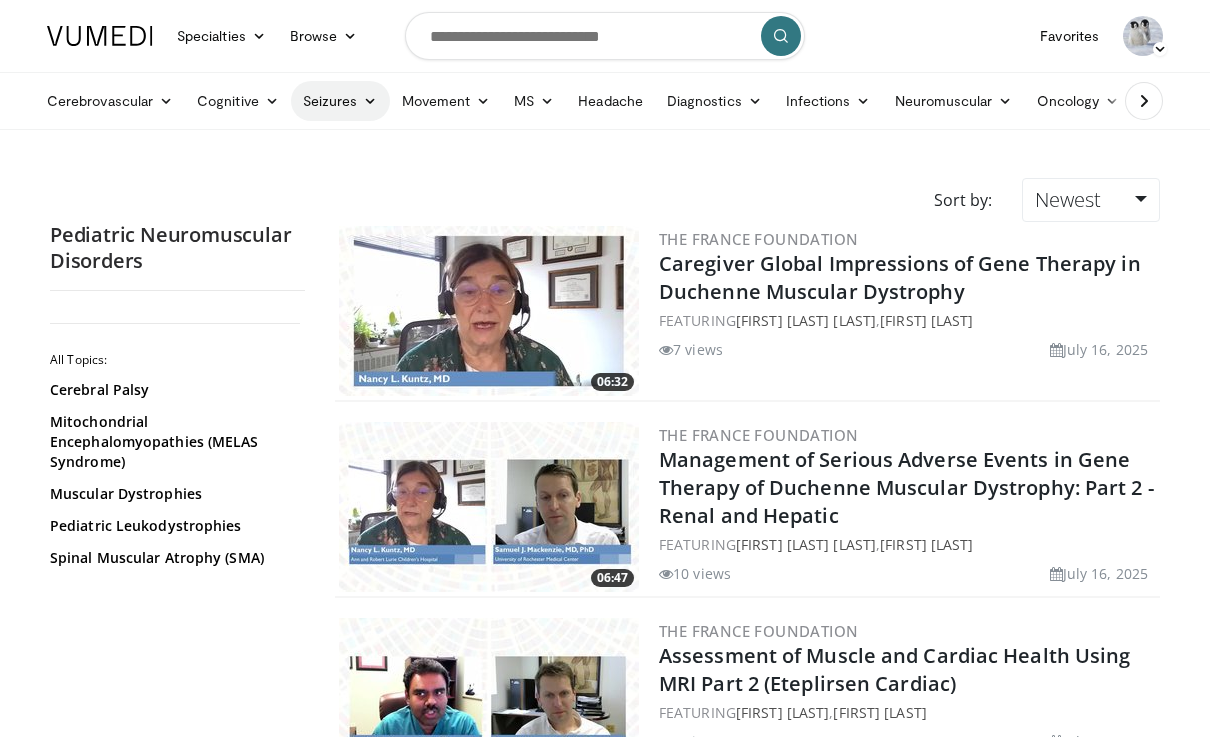 click on "Seizures" at bounding box center [340, 101] 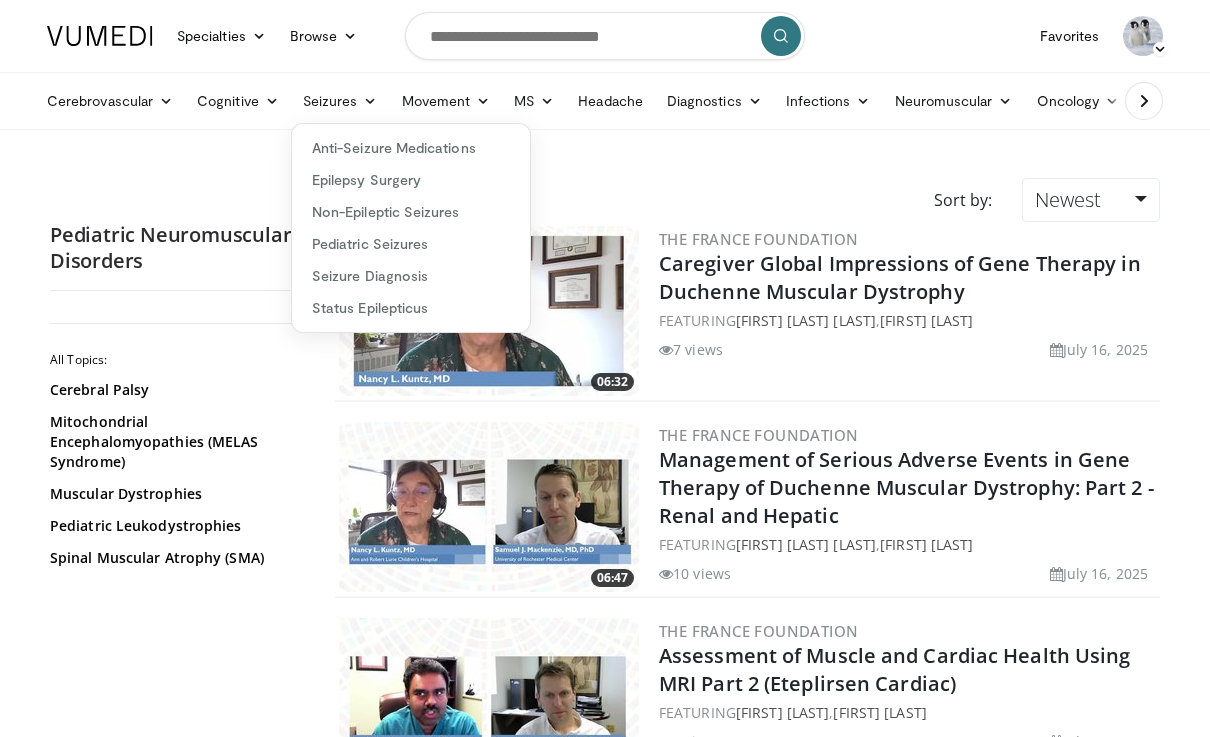 click on "Sort by:
Newest
Relevance
Thumbs Up
Comments
Views
Newest
Oldest" at bounding box center [605, 200] 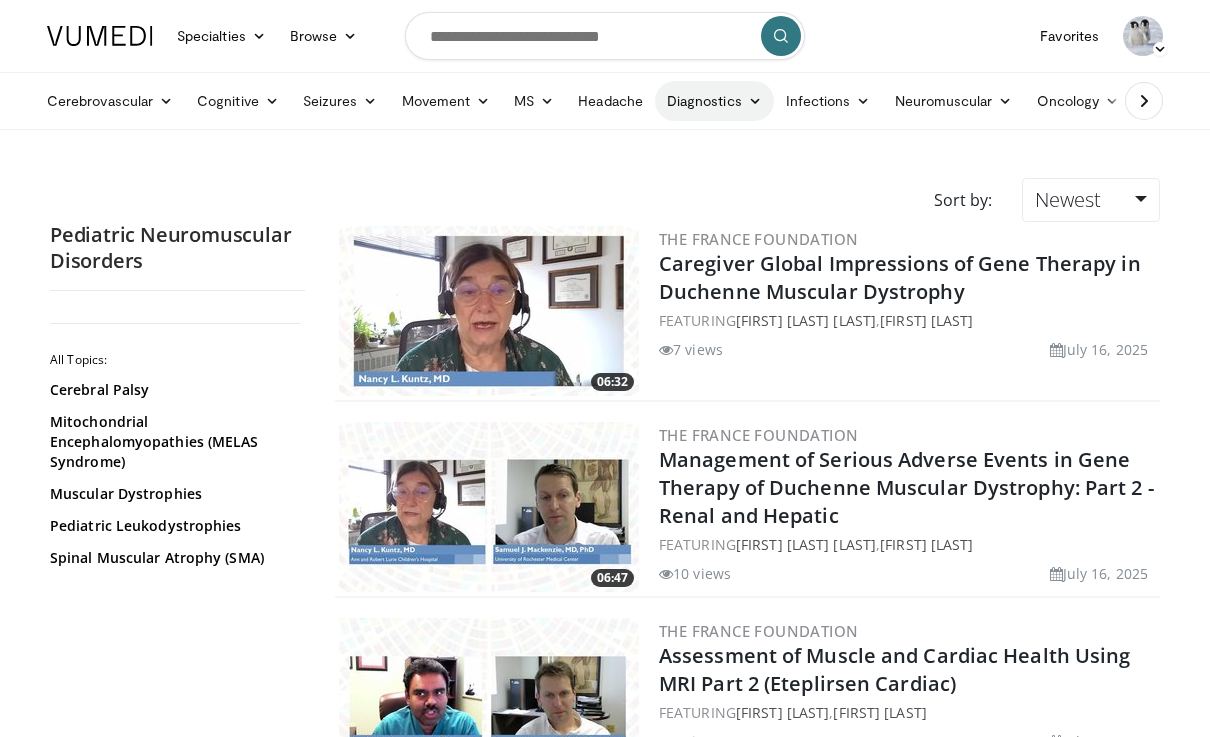 click on "Diagnostics" at bounding box center (714, 101) 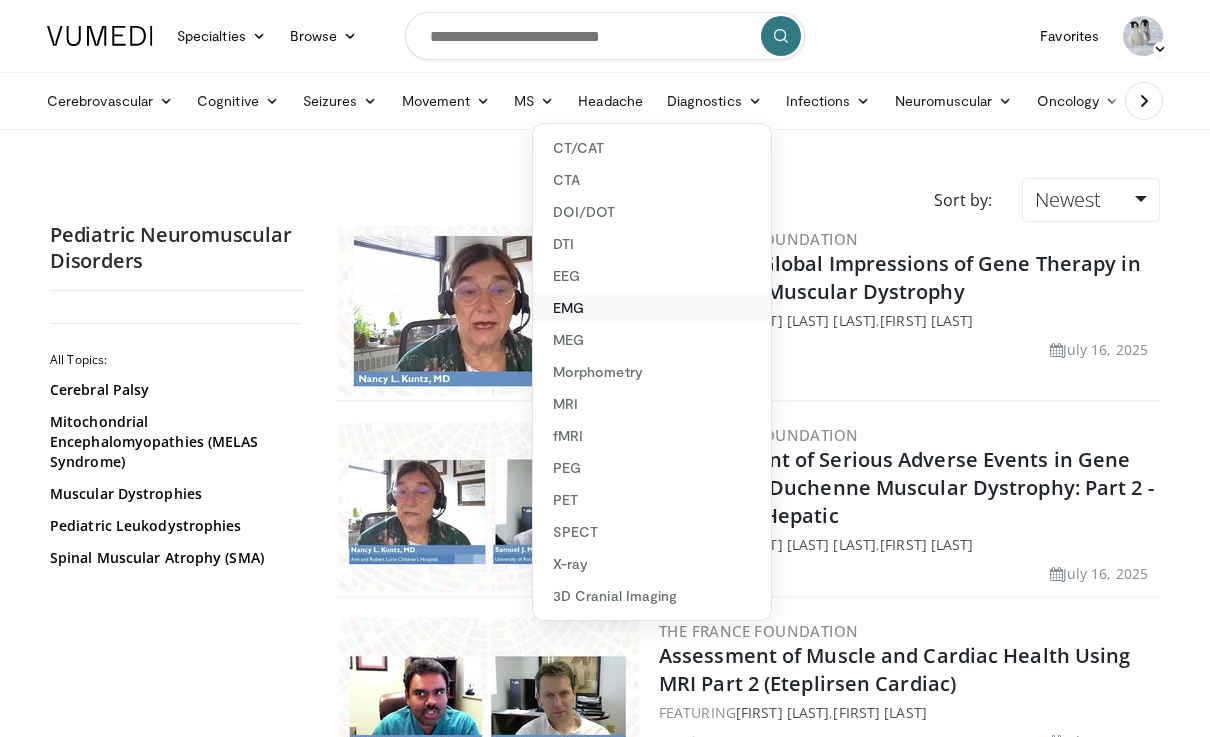 click on "EMG" at bounding box center [652, 308] 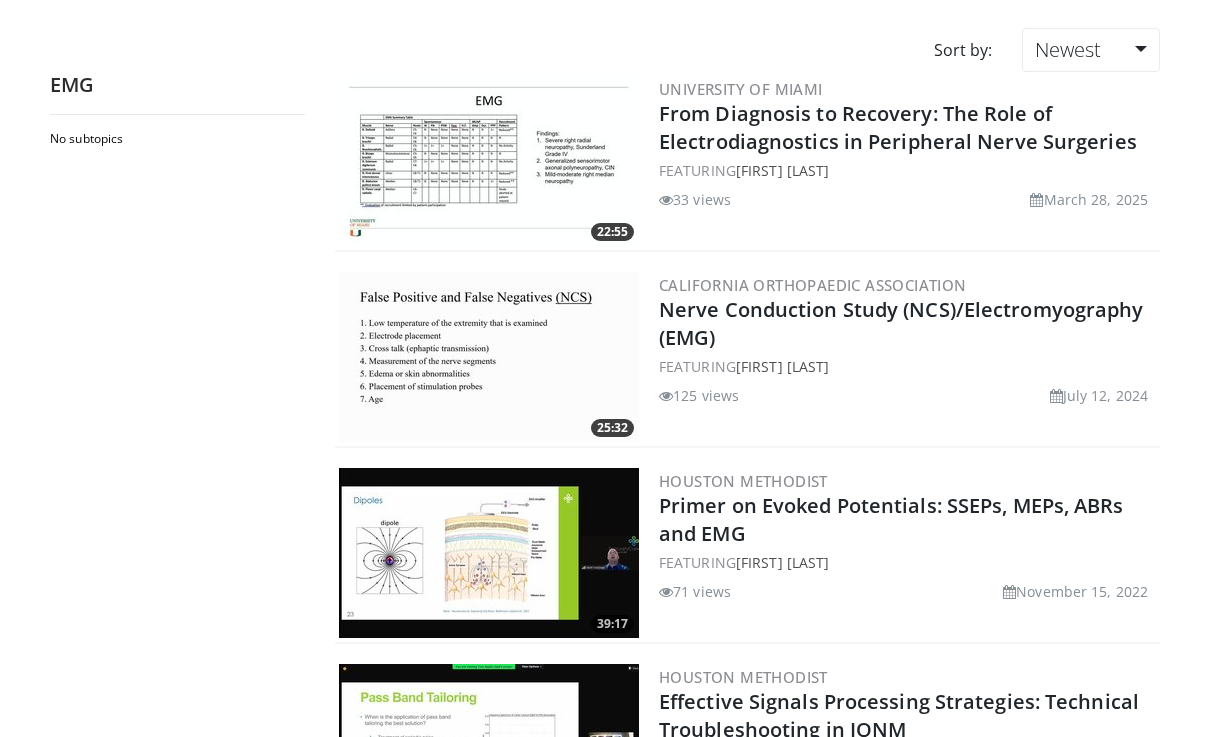 scroll, scrollTop: 0, scrollLeft: 0, axis: both 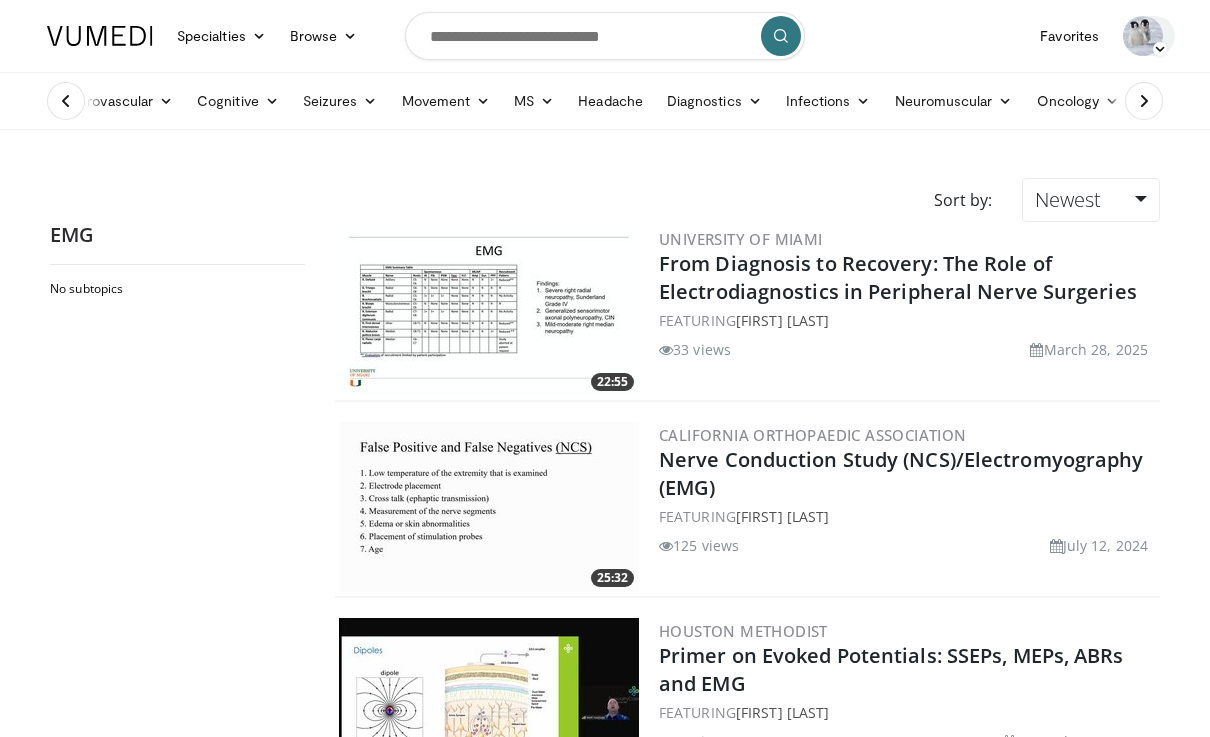 click on "[FIRST]
[LAST]" at bounding box center (1149, 36) 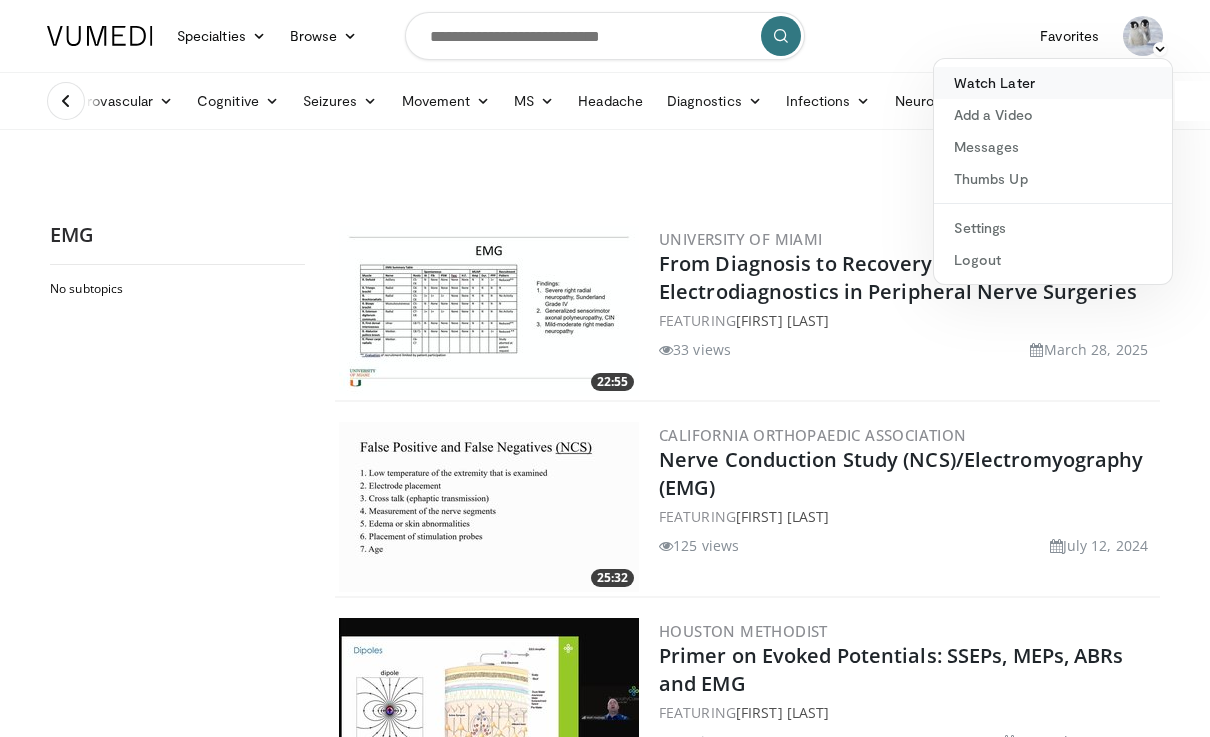 click on "Watch Later" at bounding box center [1053, 83] 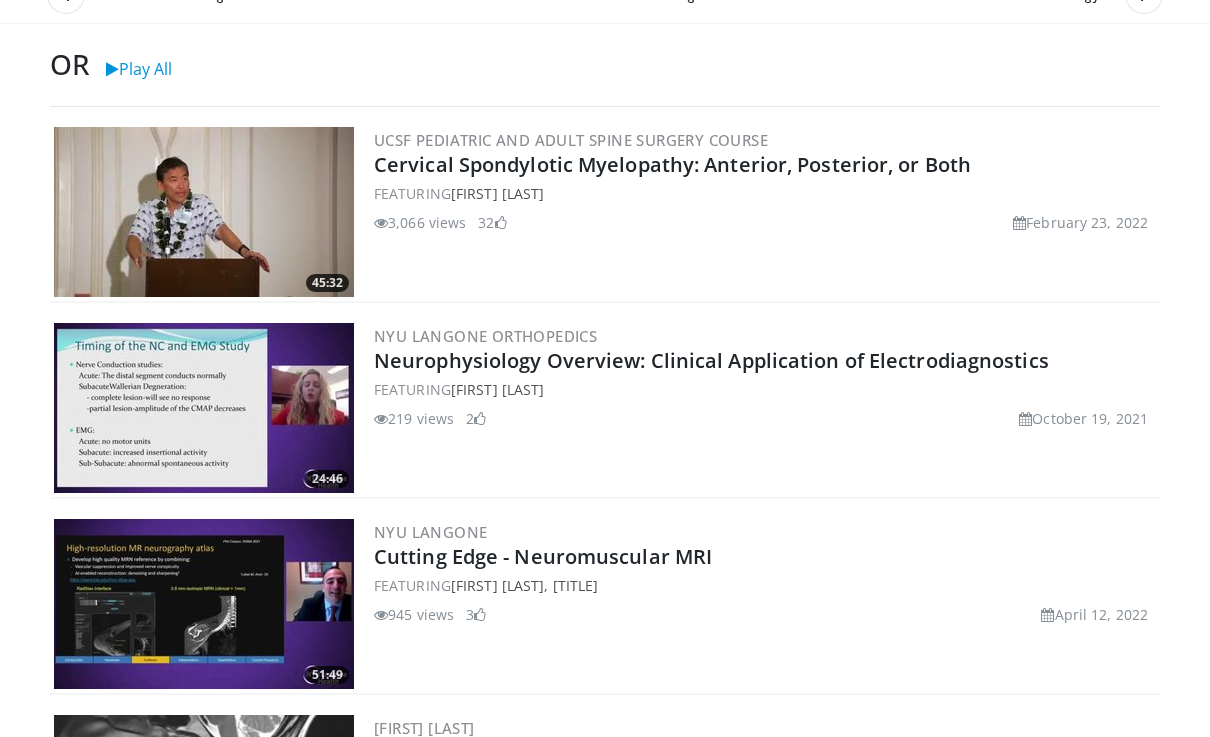 scroll, scrollTop: 0, scrollLeft: 0, axis: both 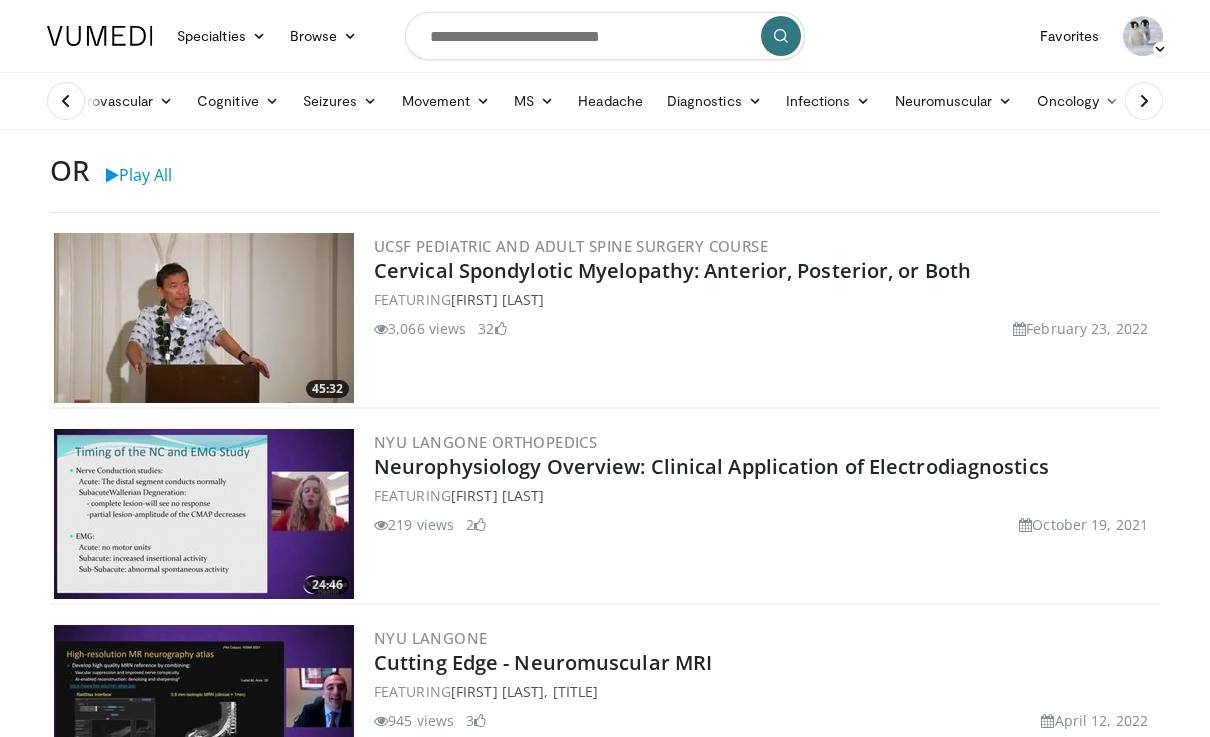 click on "February 23, 2022" at bounding box center (1080, 328) 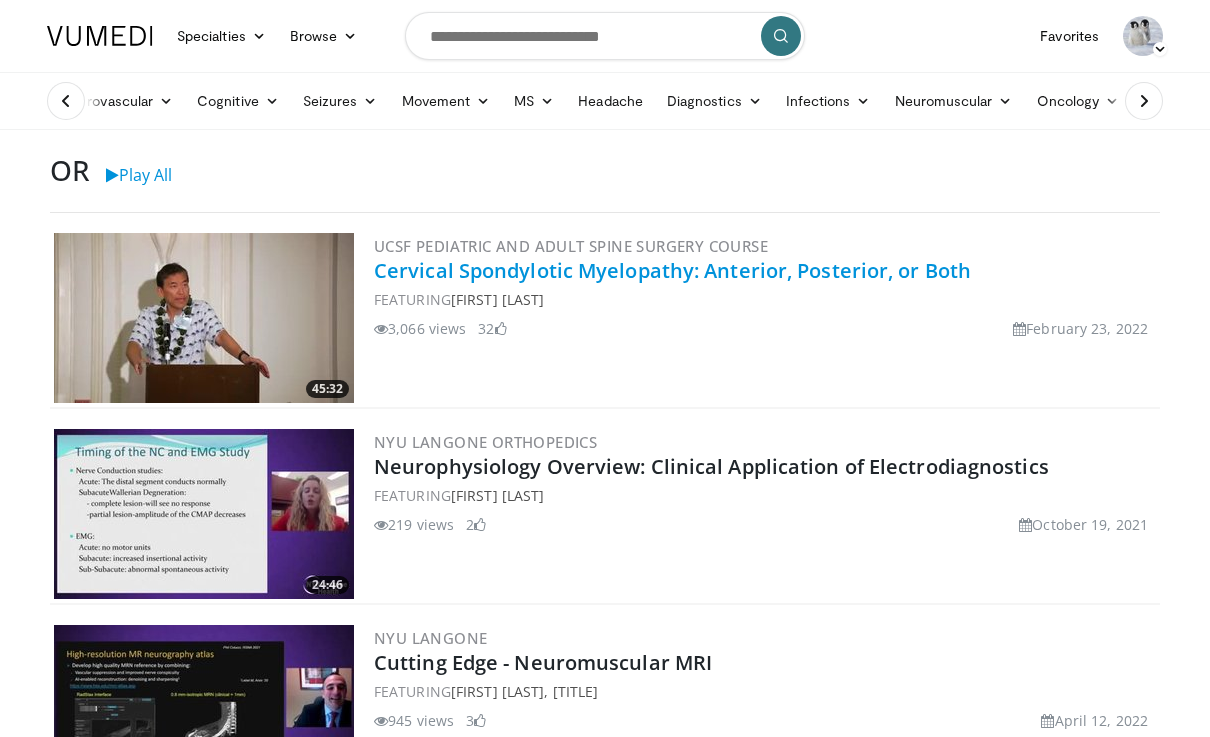 click on "Cervical Spondylotic Myelopathy: Anterior, Posterior, or Both" at bounding box center [672, 270] 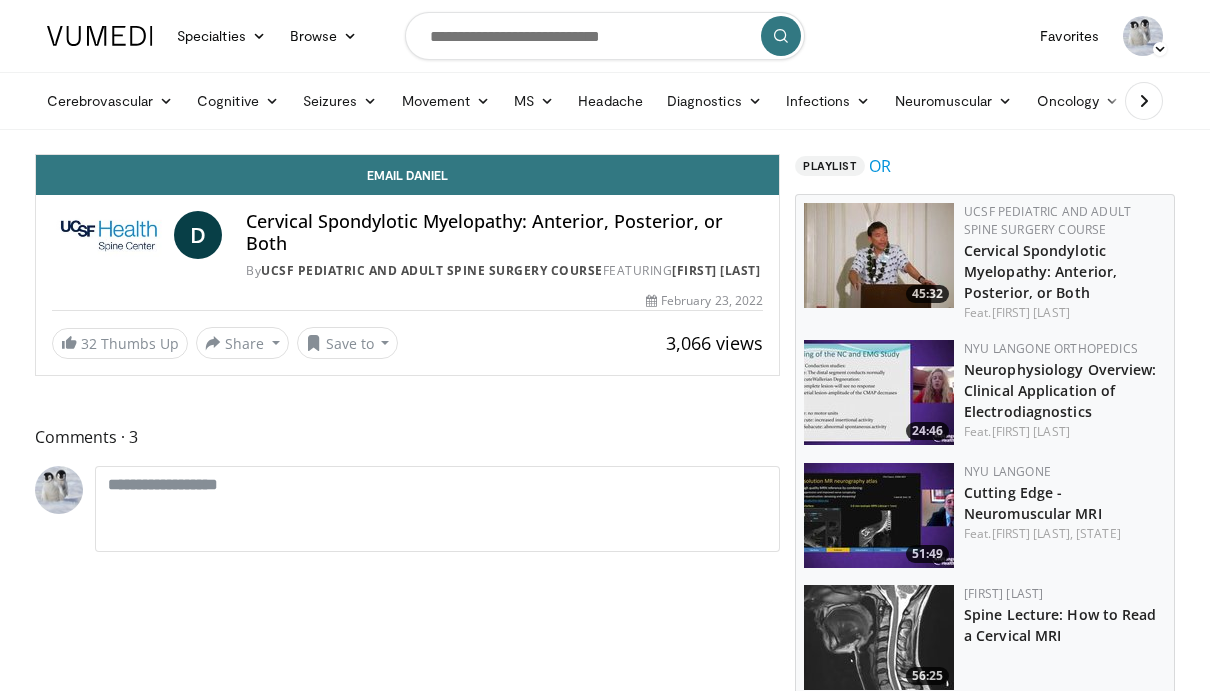 scroll, scrollTop: 0, scrollLeft: 0, axis: both 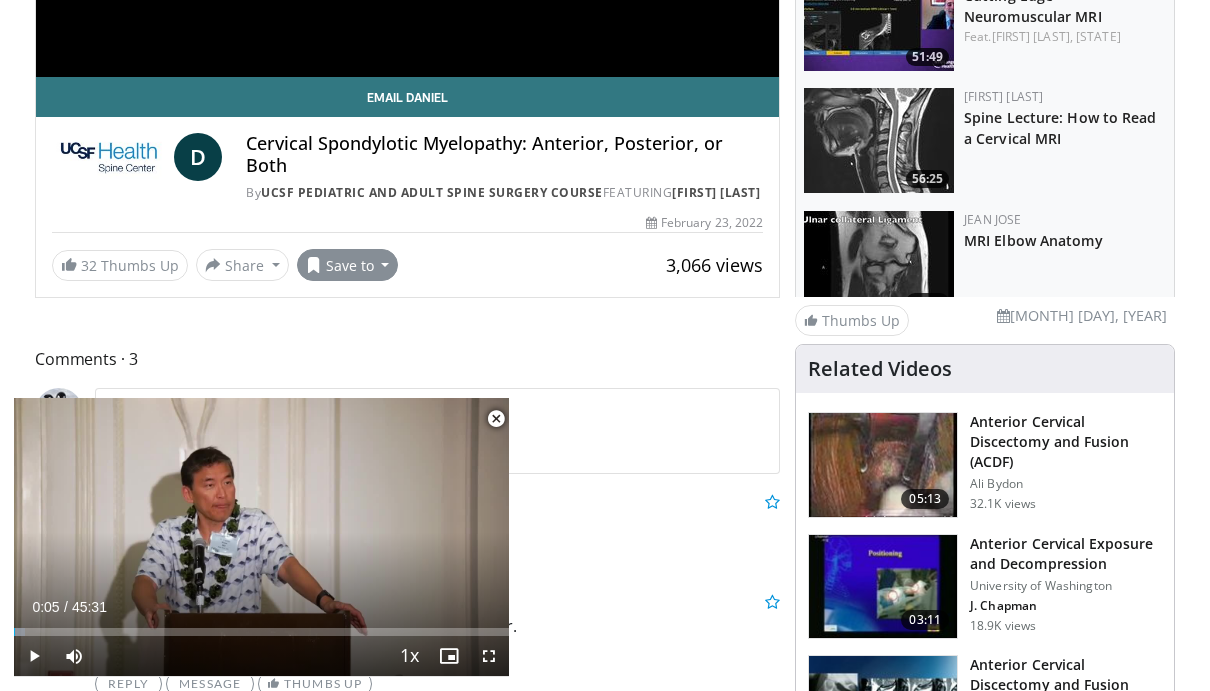 click on "Save to" at bounding box center [348, 265] 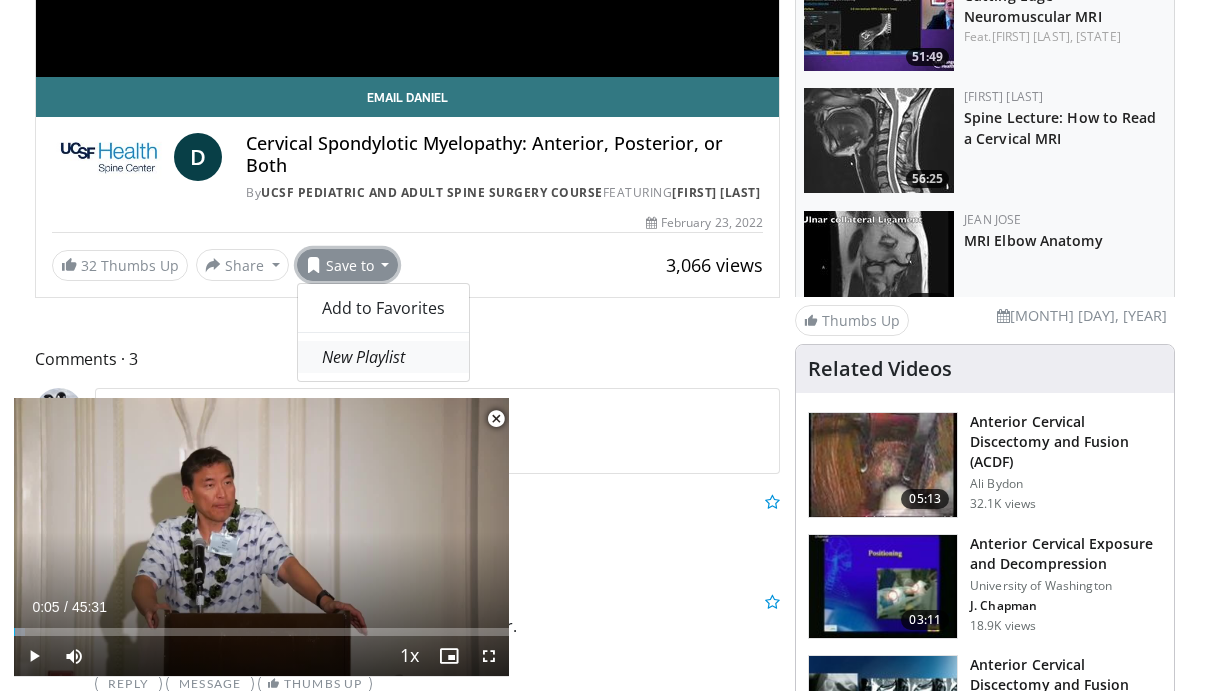 click on "New Playlist" at bounding box center [363, 357] 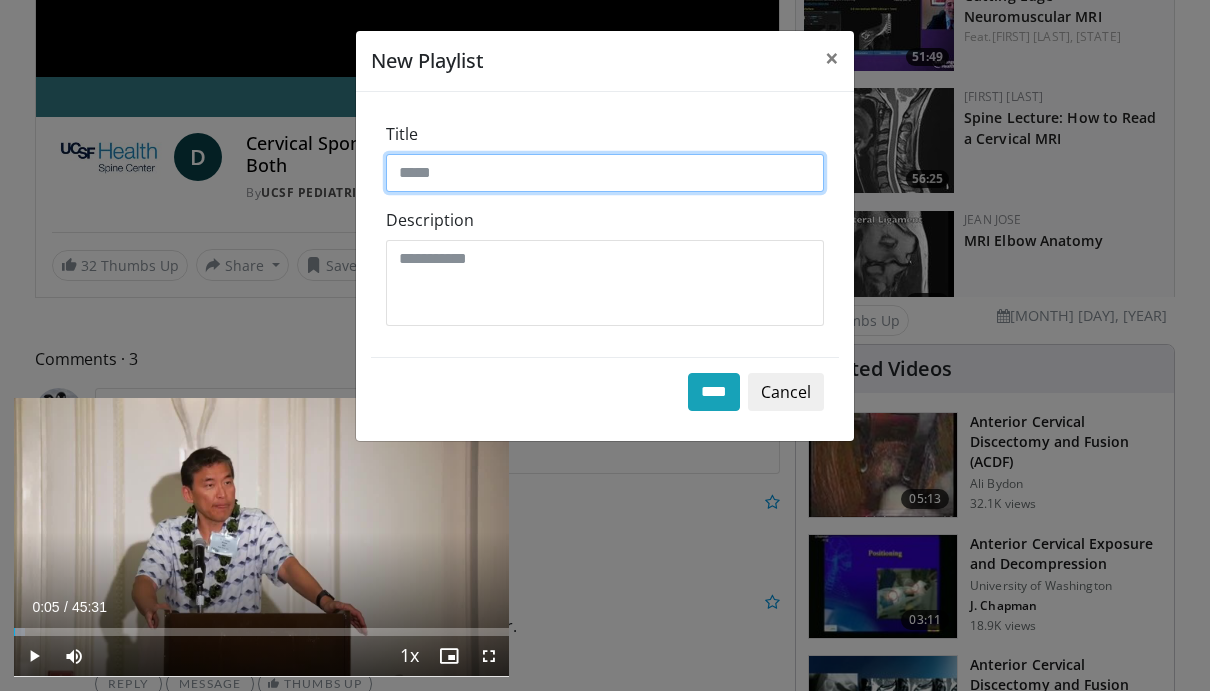 click on "Title" at bounding box center (605, 173) 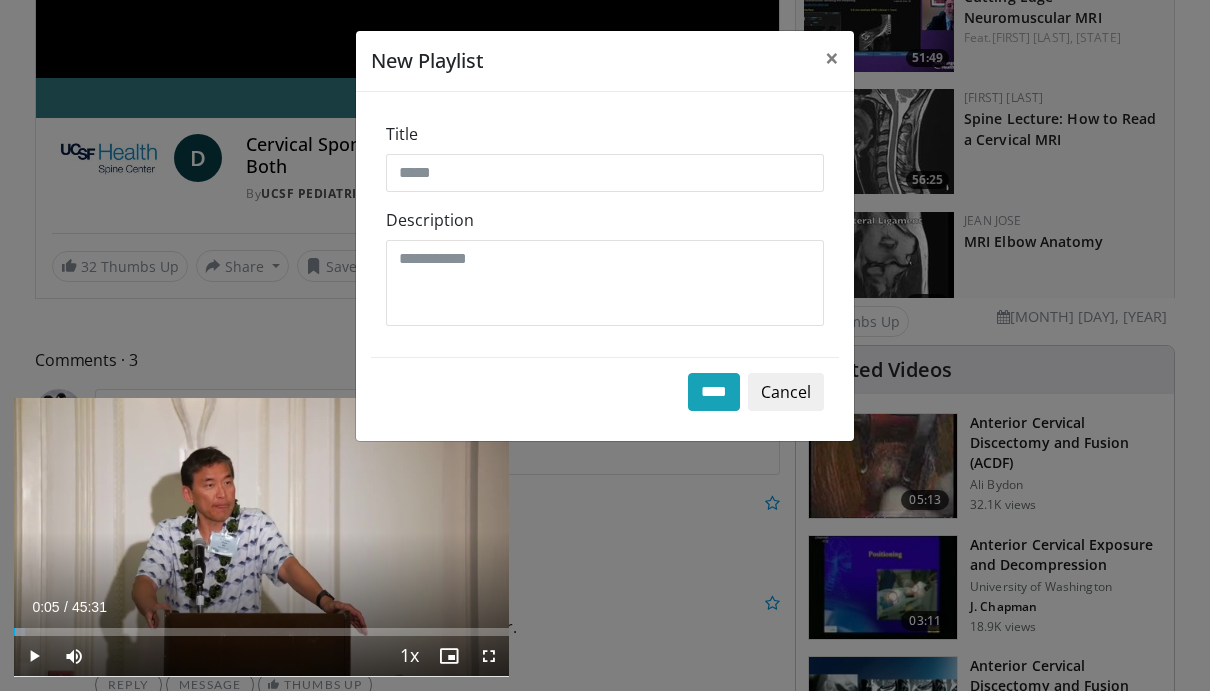 click on "New Playlist
×" at bounding box center (605, 61) 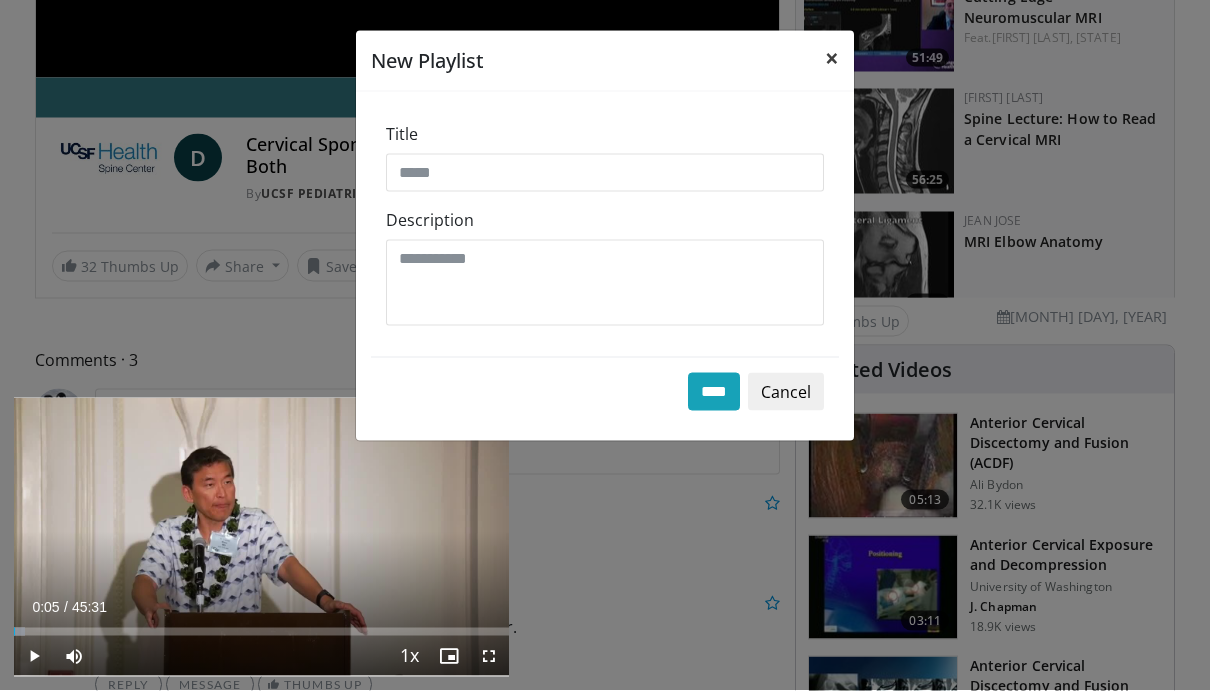 click on "×" at bounding box center [832, 58] 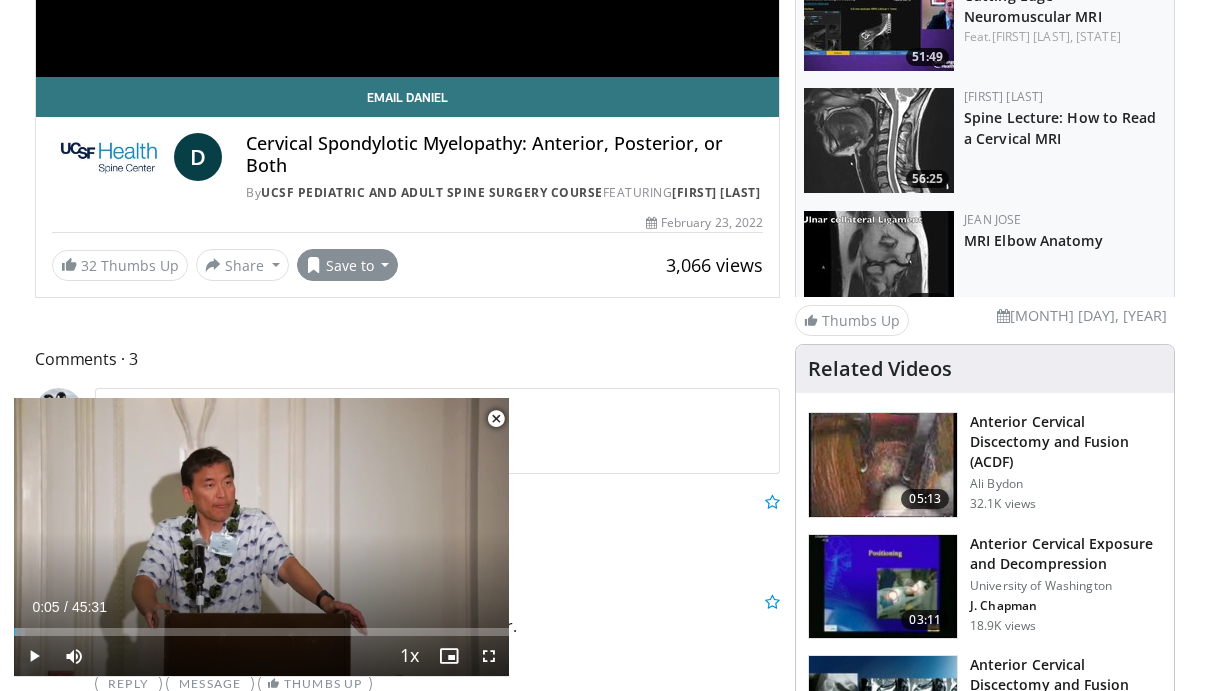 click on "Save to" at bounding box center [348, 265] 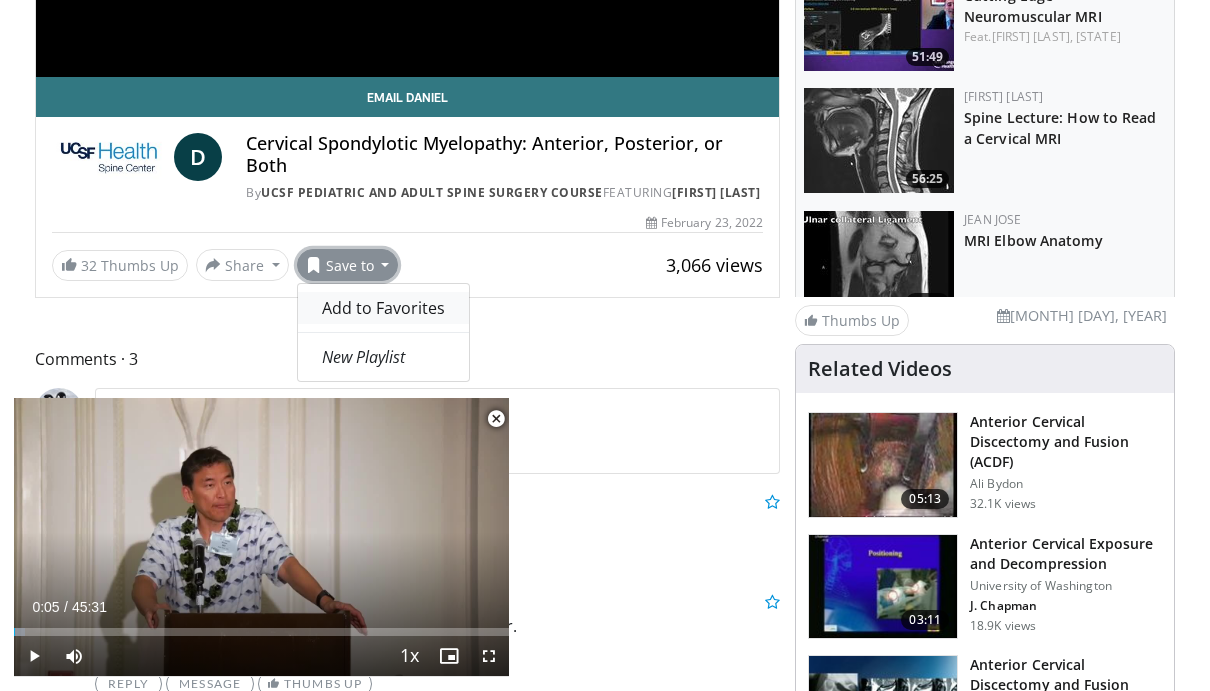 click on "Add to Favorites" at bounding box center (383, 308) 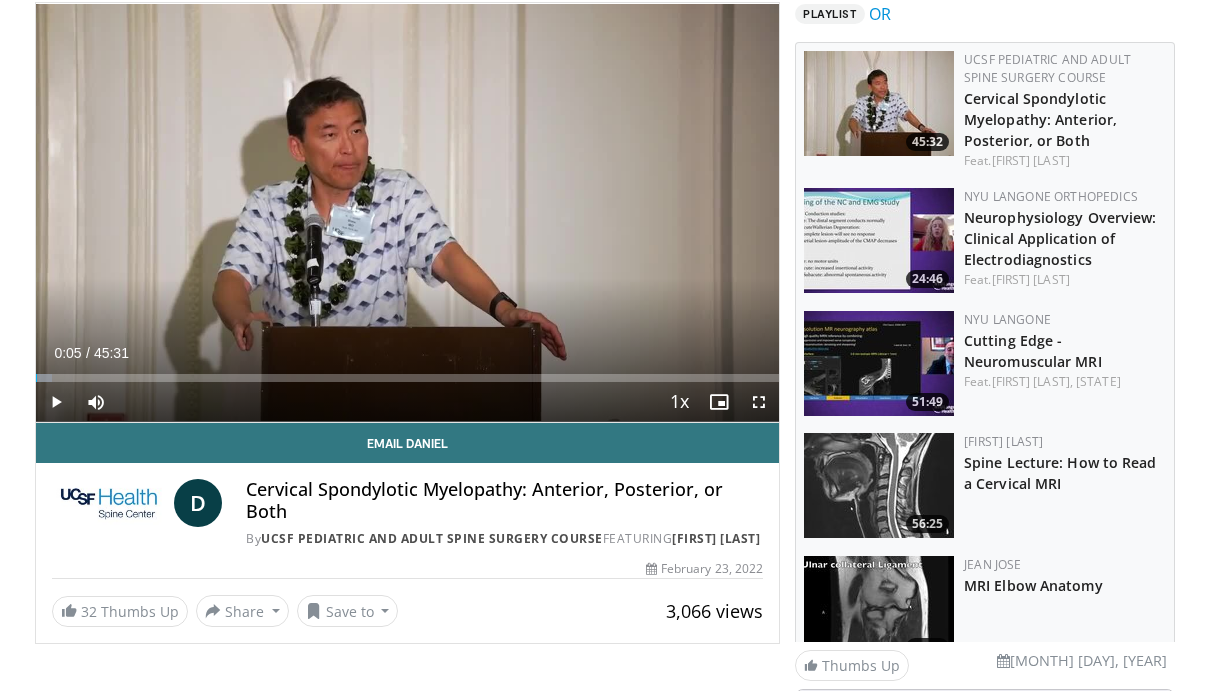 scroll, scrollTop: 0, scrollLeft: 0, axis: both 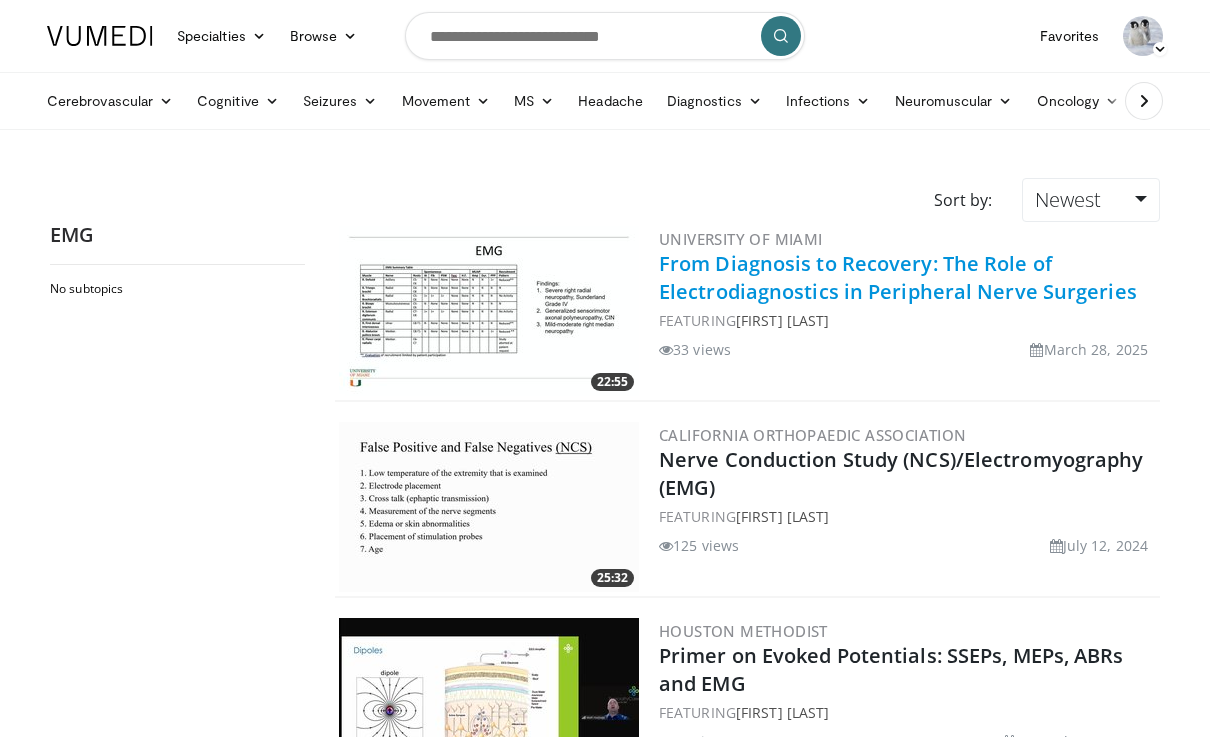 click on "From Diagnosis to Recovery: The Role of Electrodiagnostics in Peripheral Nerve Surgeries" at bounding box center (898, 277) 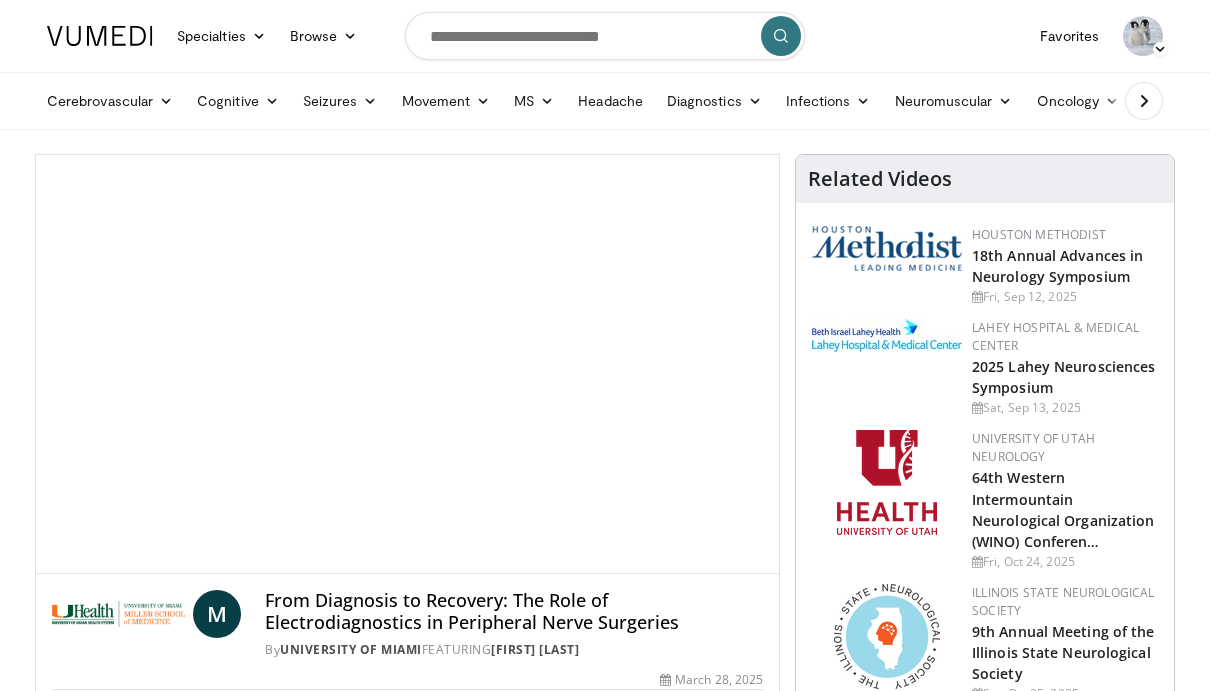 scroll, scrollTop: 0, scrollLeft: 0, axis: both 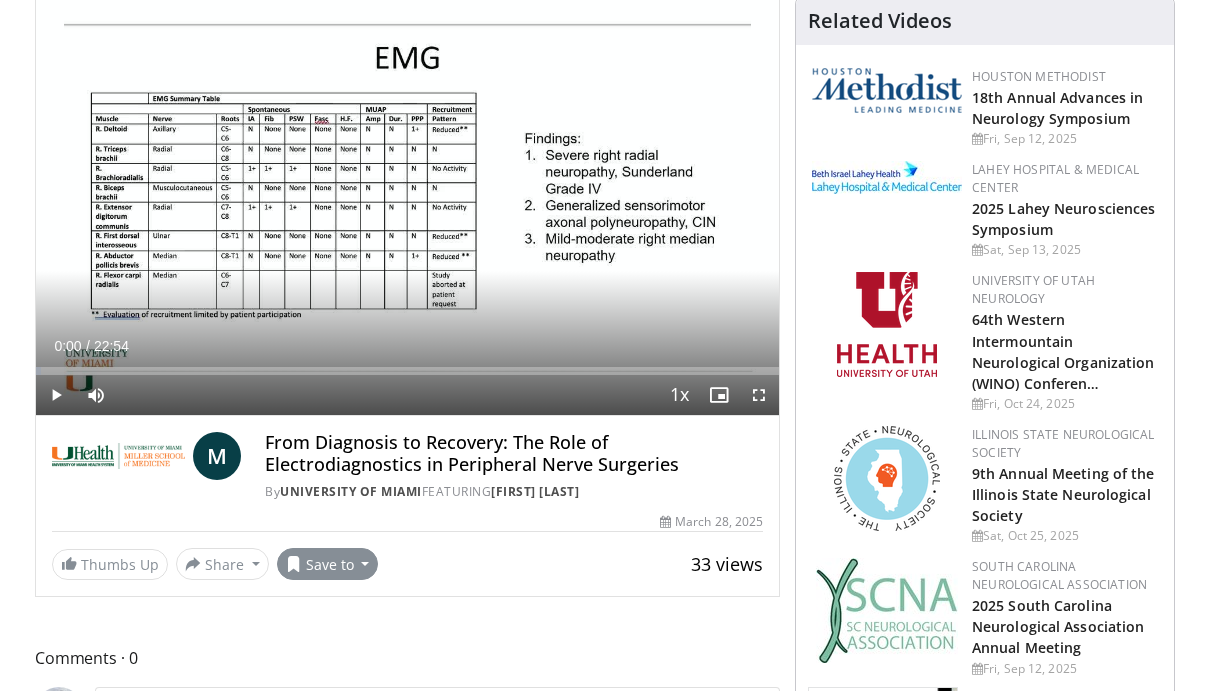 click on "Save to" at bounding box center [328, 564] 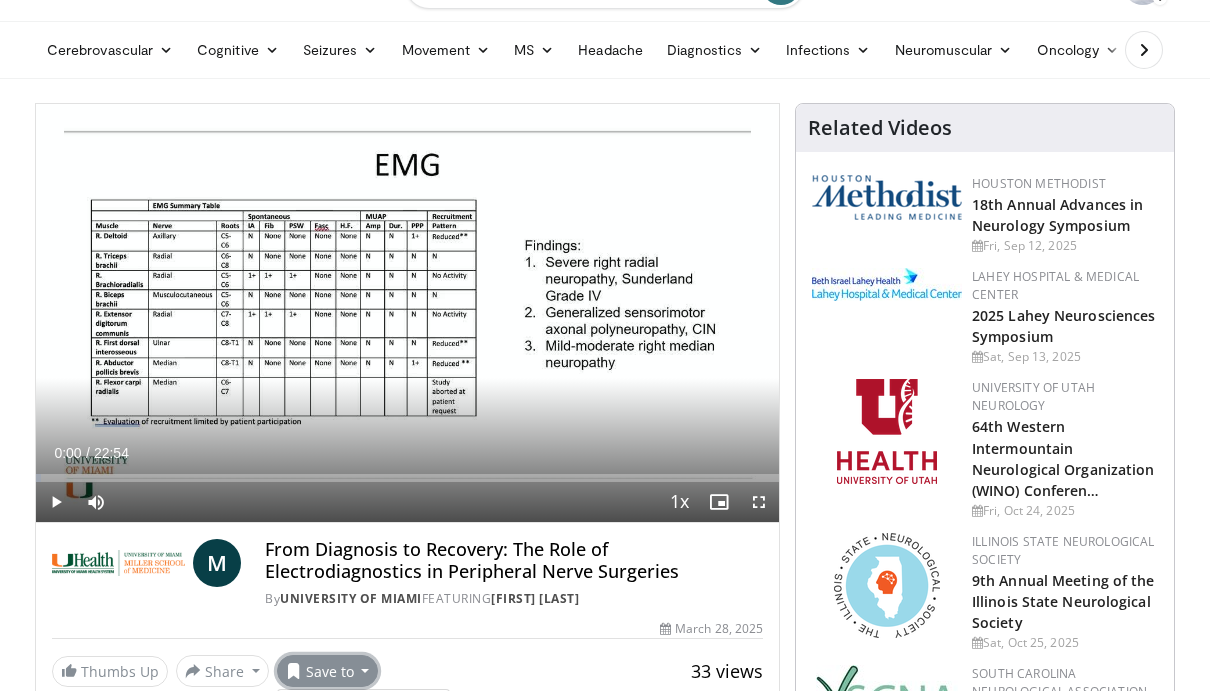 scroll, scrollTop: 0, scrollLeft: 0, axis: both 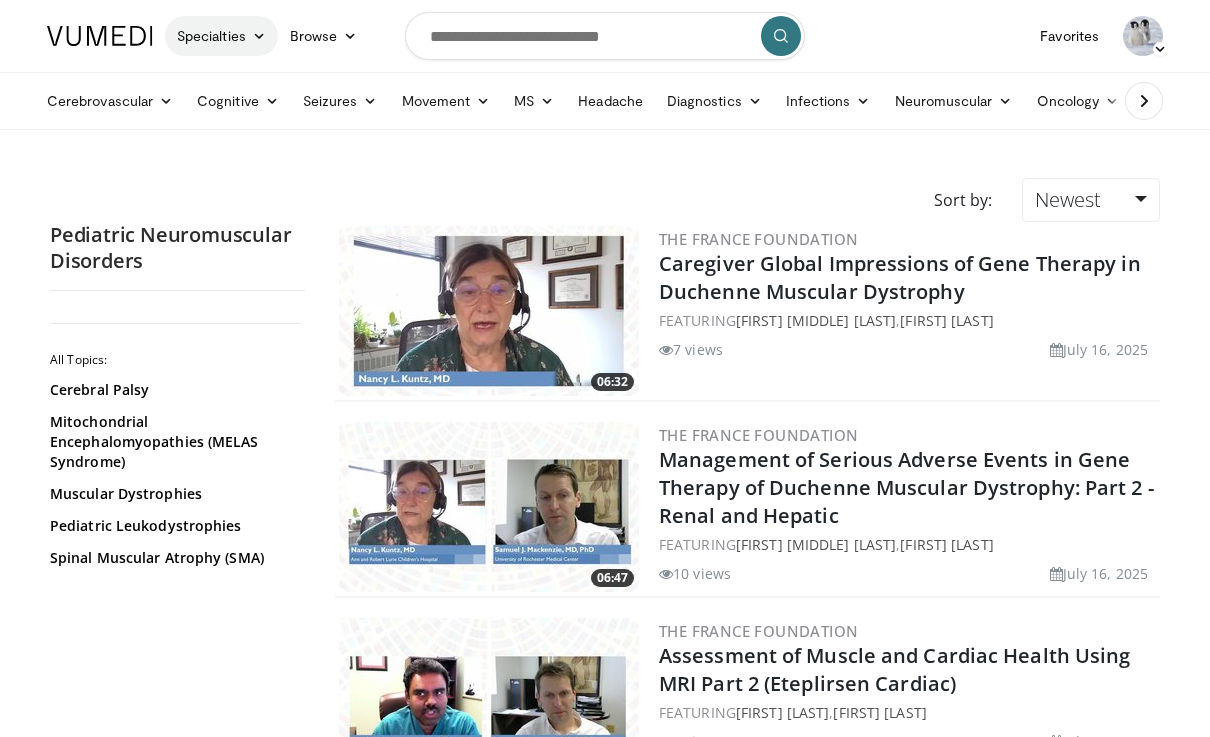 click on "Specialties" at bounding box center (221, 36) 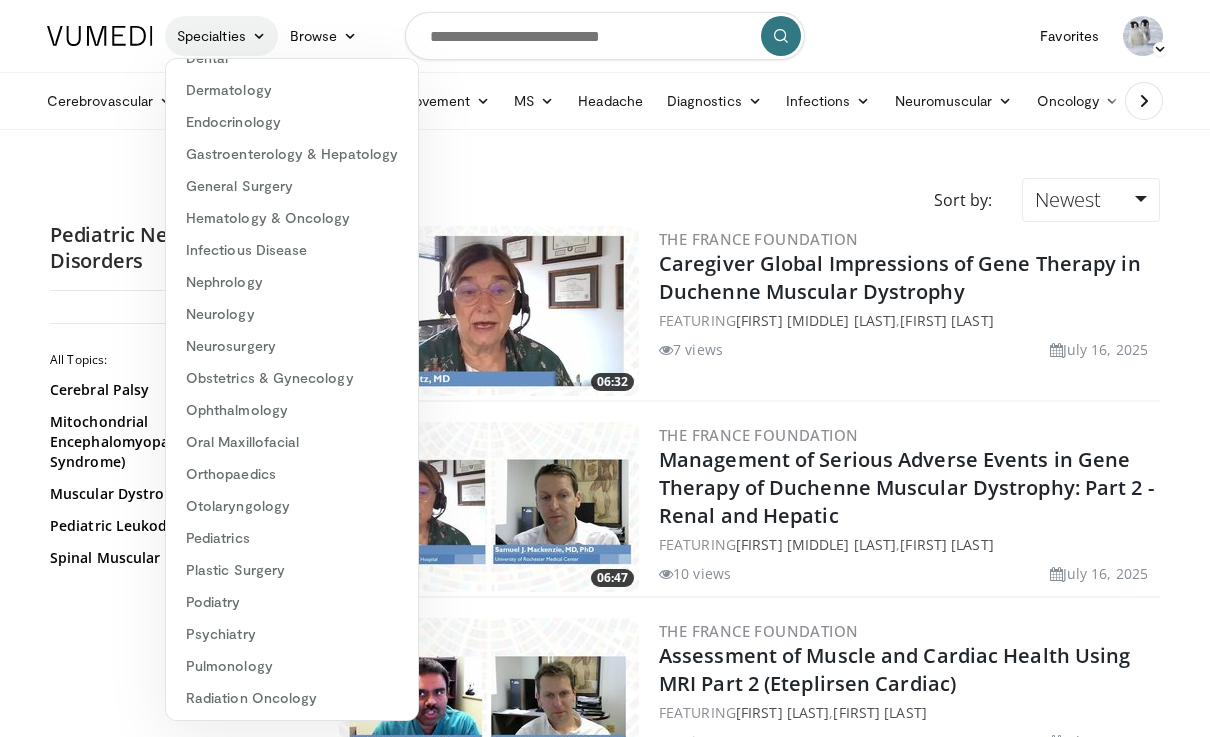 scroll, scrollTop: 137, scrollLeft: 0, axis: vertical 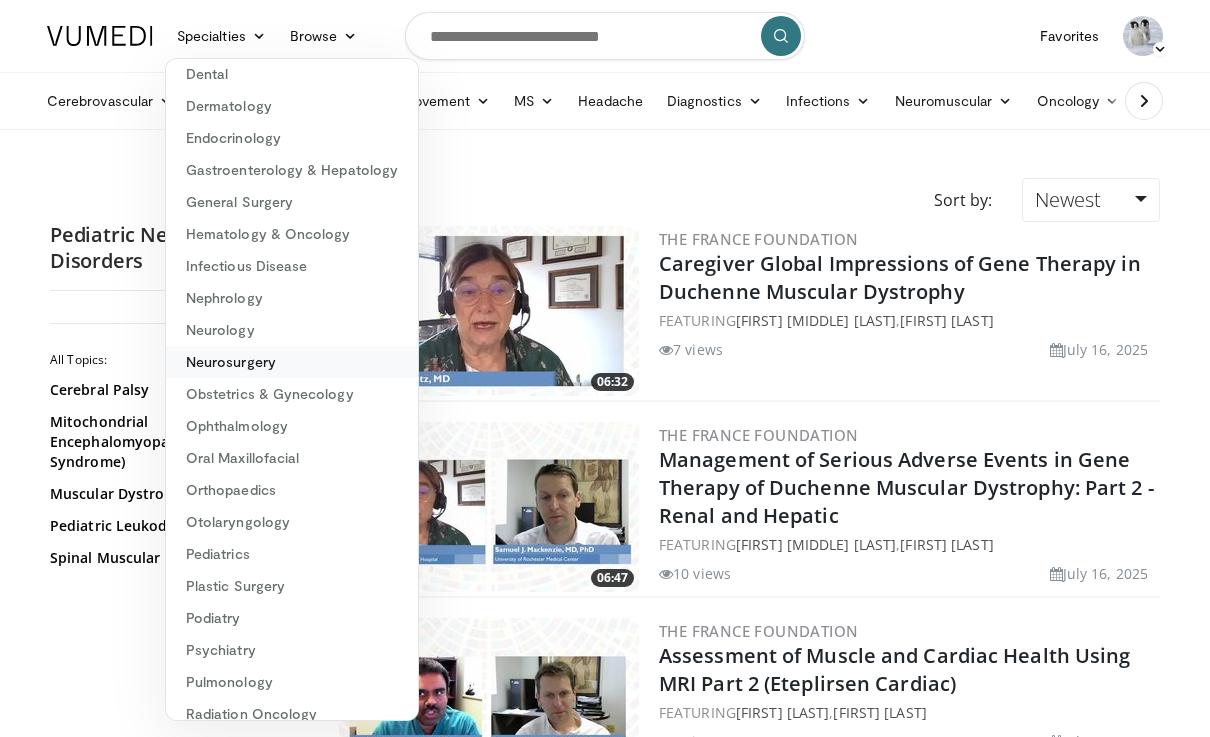 click on "Neurosurgery" at bounding box center [292, 362] 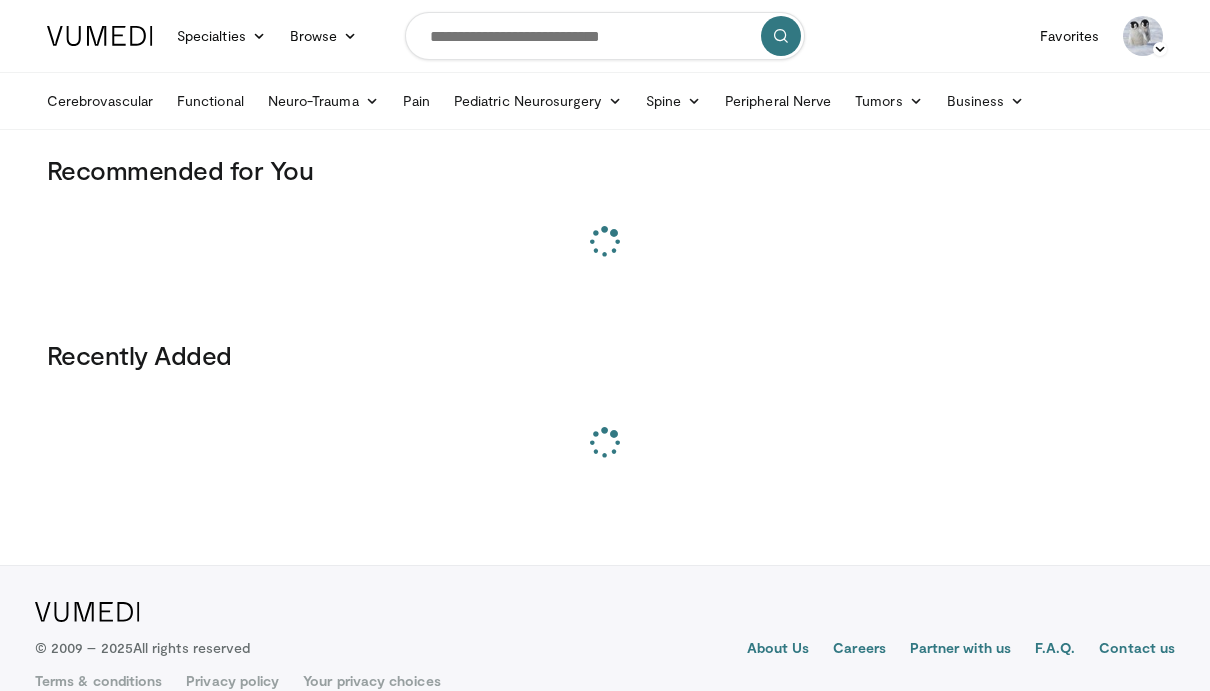scroll, scrollTop: 0, scrollLeft: 0, axis: both 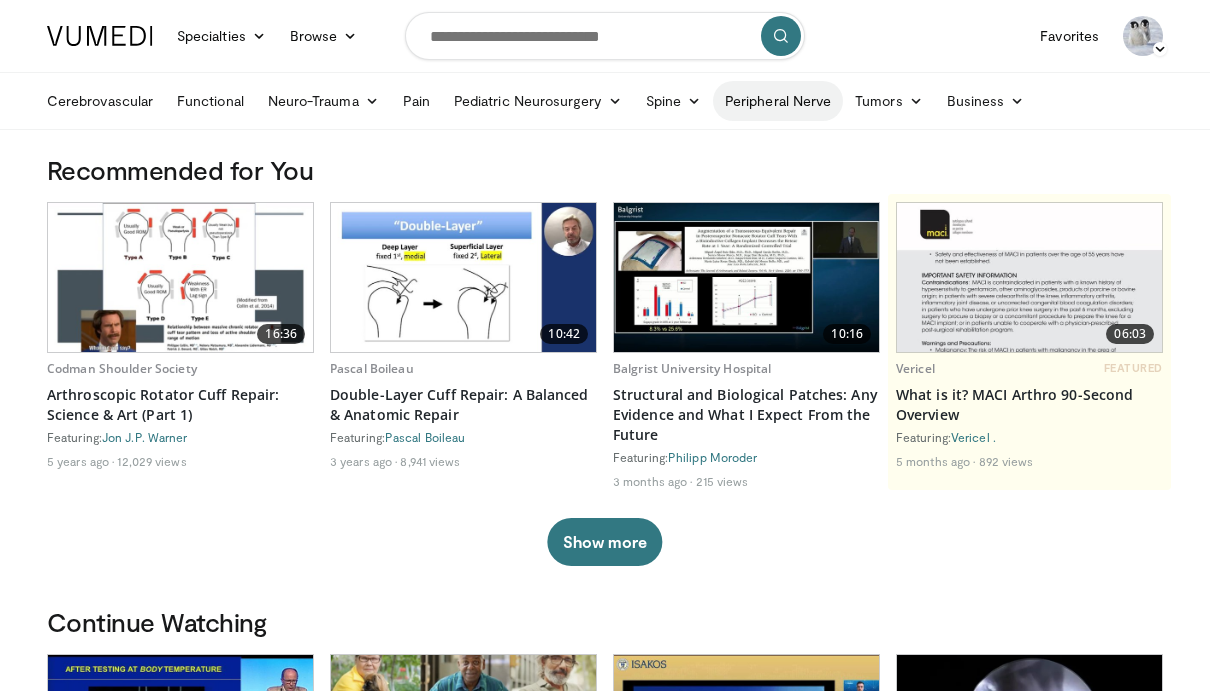 click on "Peripheral Nerve" at bounding box center (778, 101) 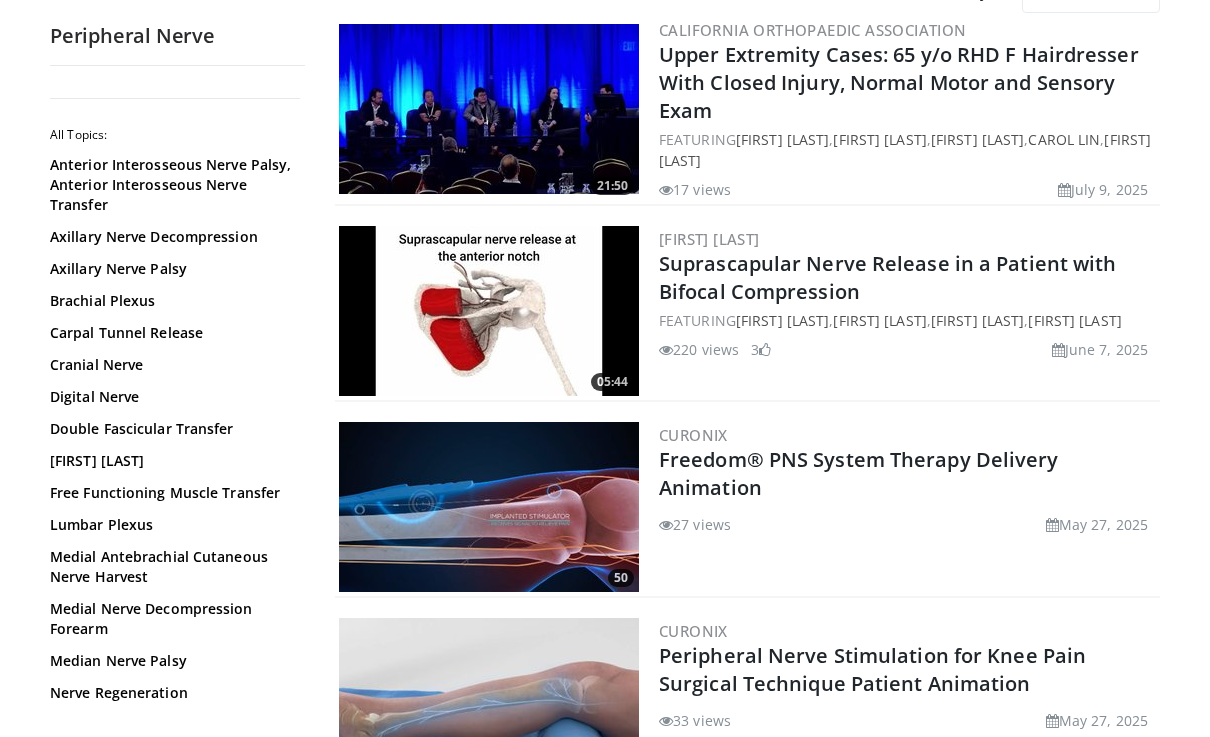 scroll, scrollTop: 210, scrollLeft: 0, axis: vertical 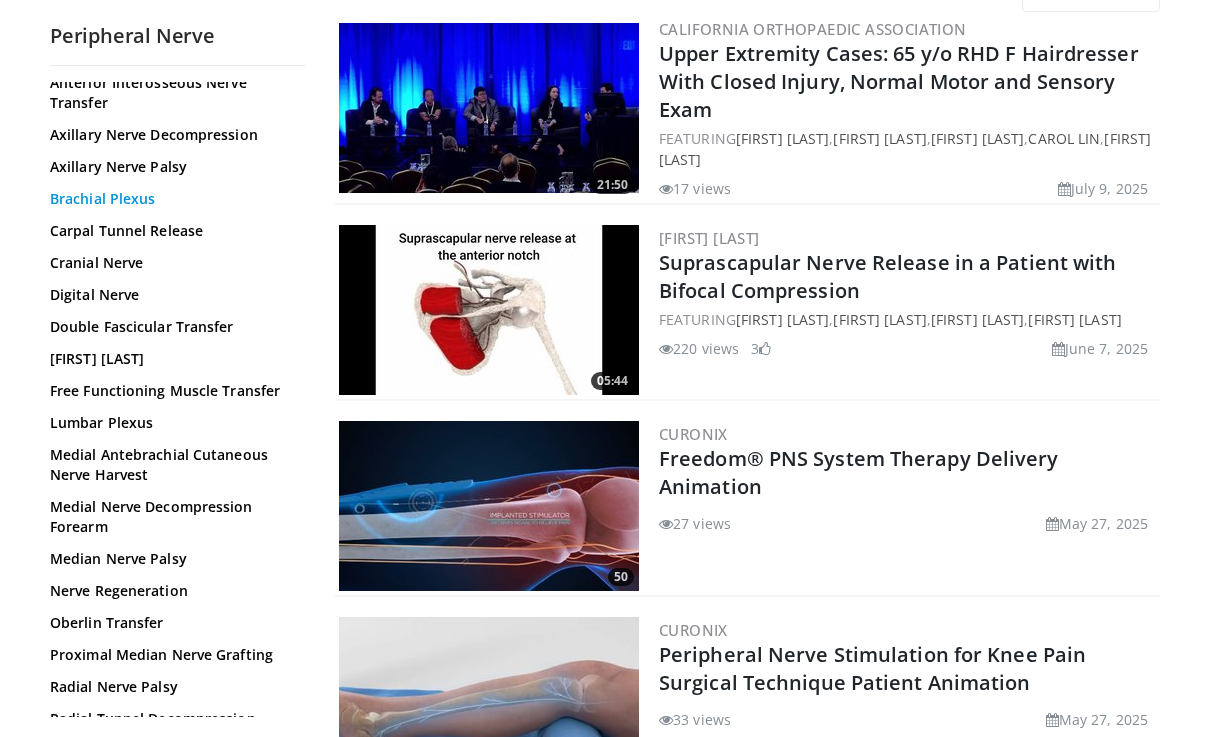 click on "Brachial Plexus" at bounding box center (172, 199) 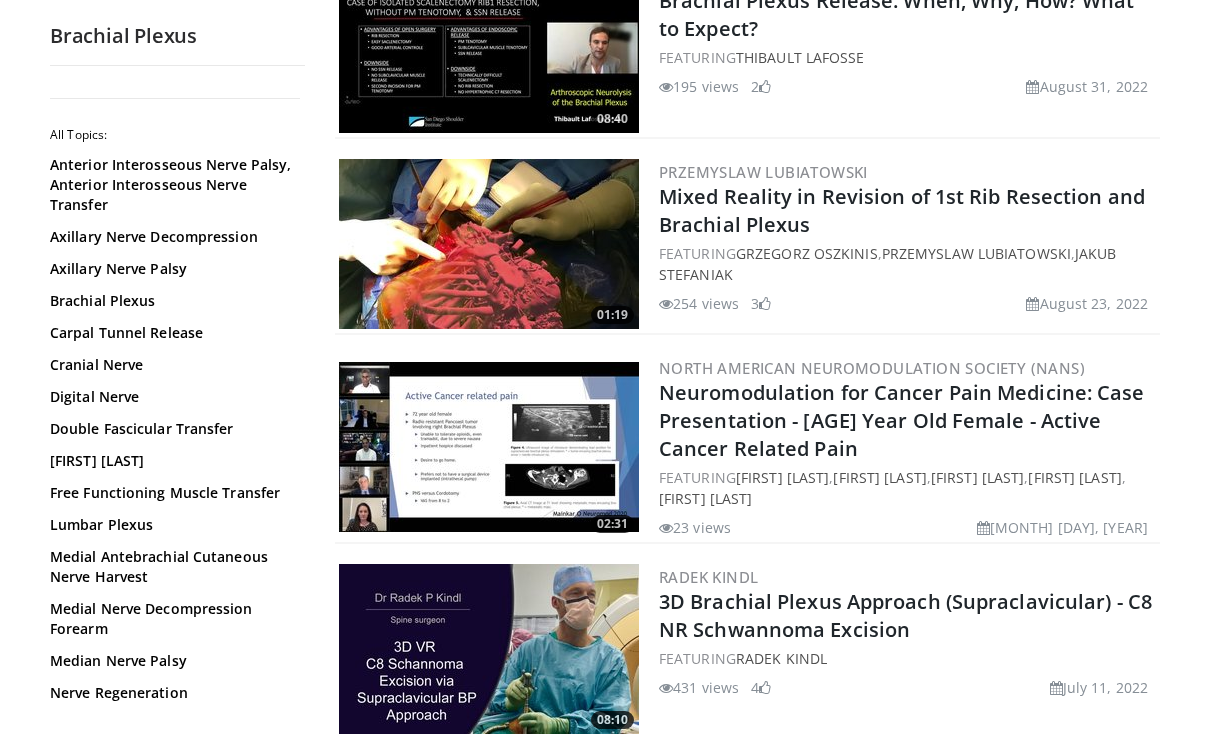 scroll, scrollTop: 2028, scrollLeft: 0, axis: vertical 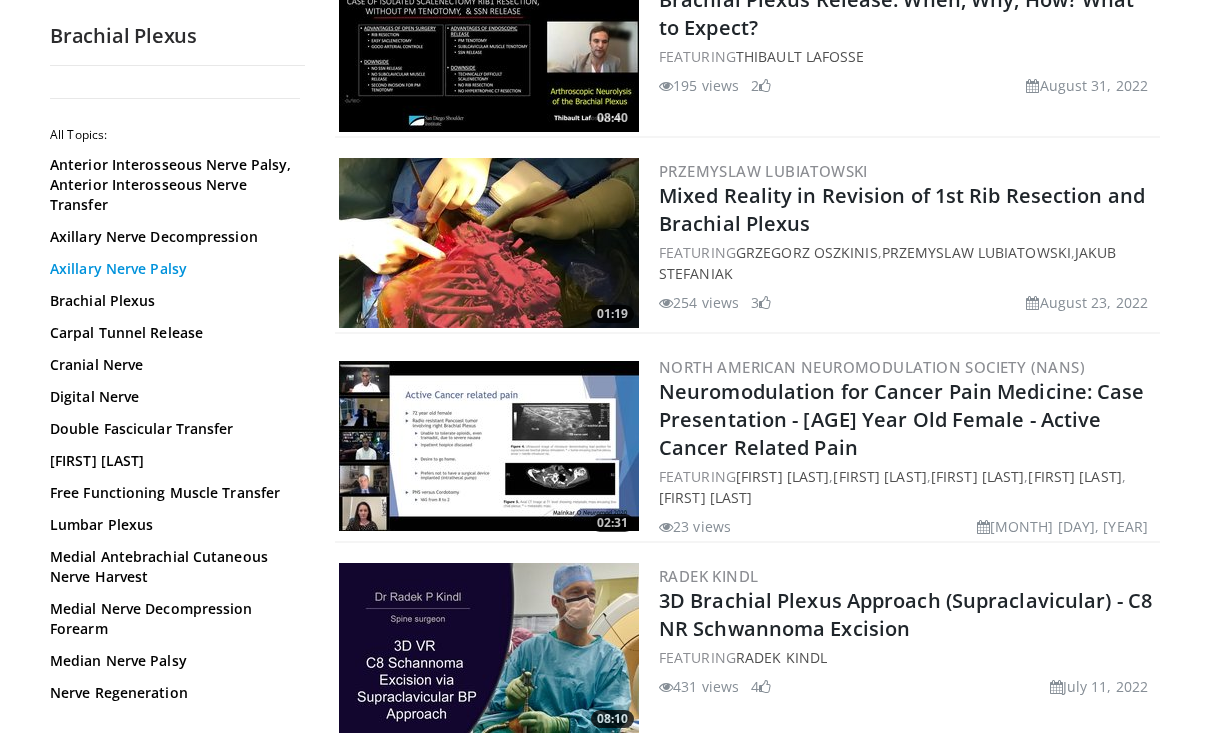 click on "Axillary Nerve Palsy" at bounding box center (172, 269) 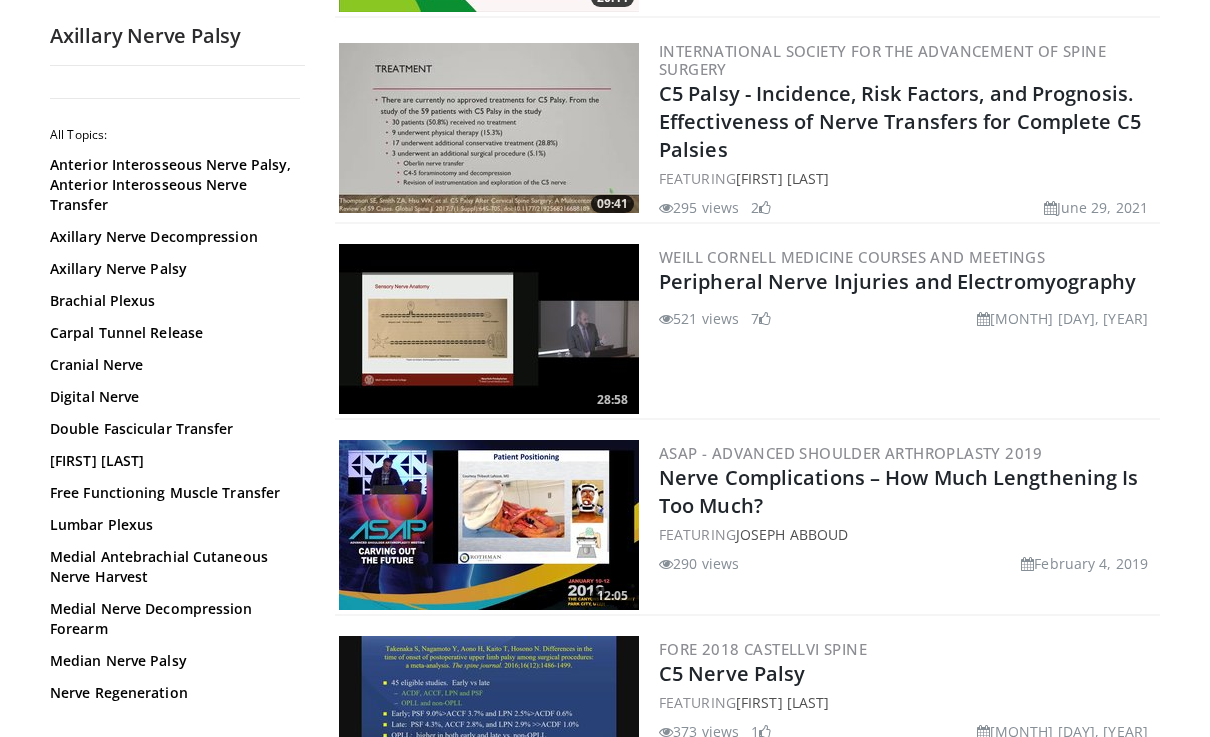 scroll, scrollTop: 1167, scrollLeft: 0, axis: vertical 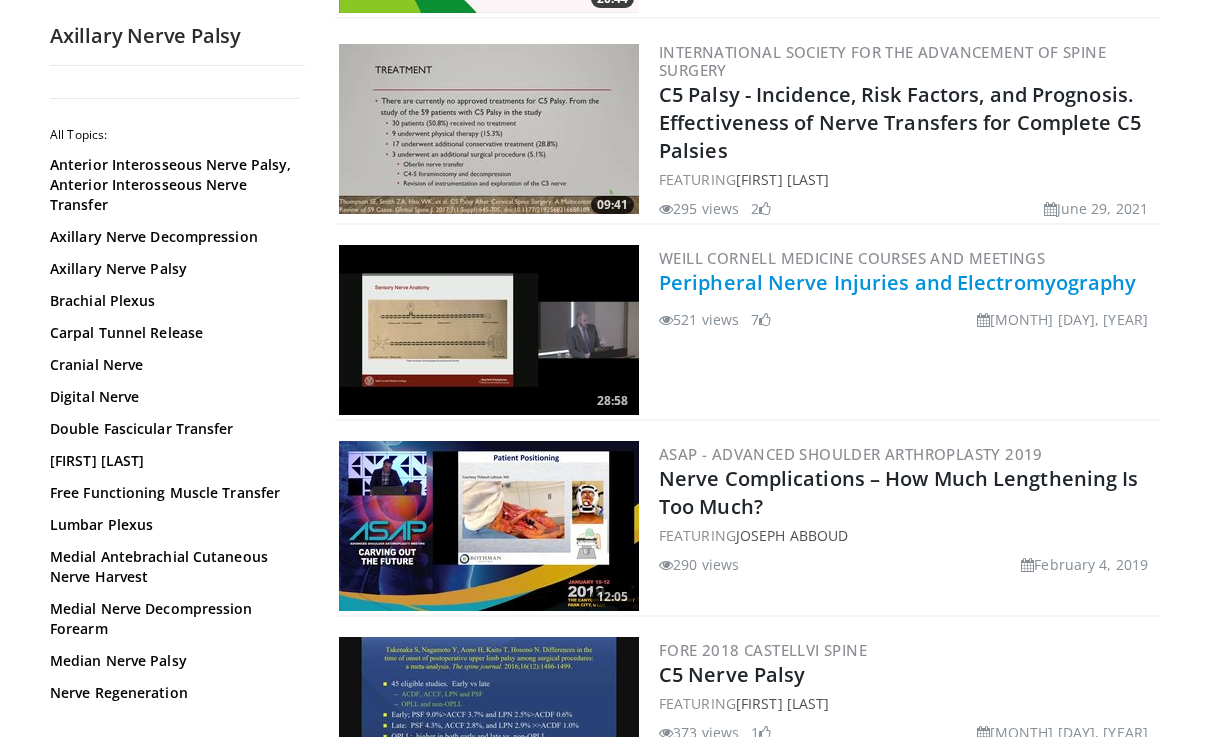 click on "Peripheral Nerve Injuries and Electromyography" at bounding box center (898, 282) 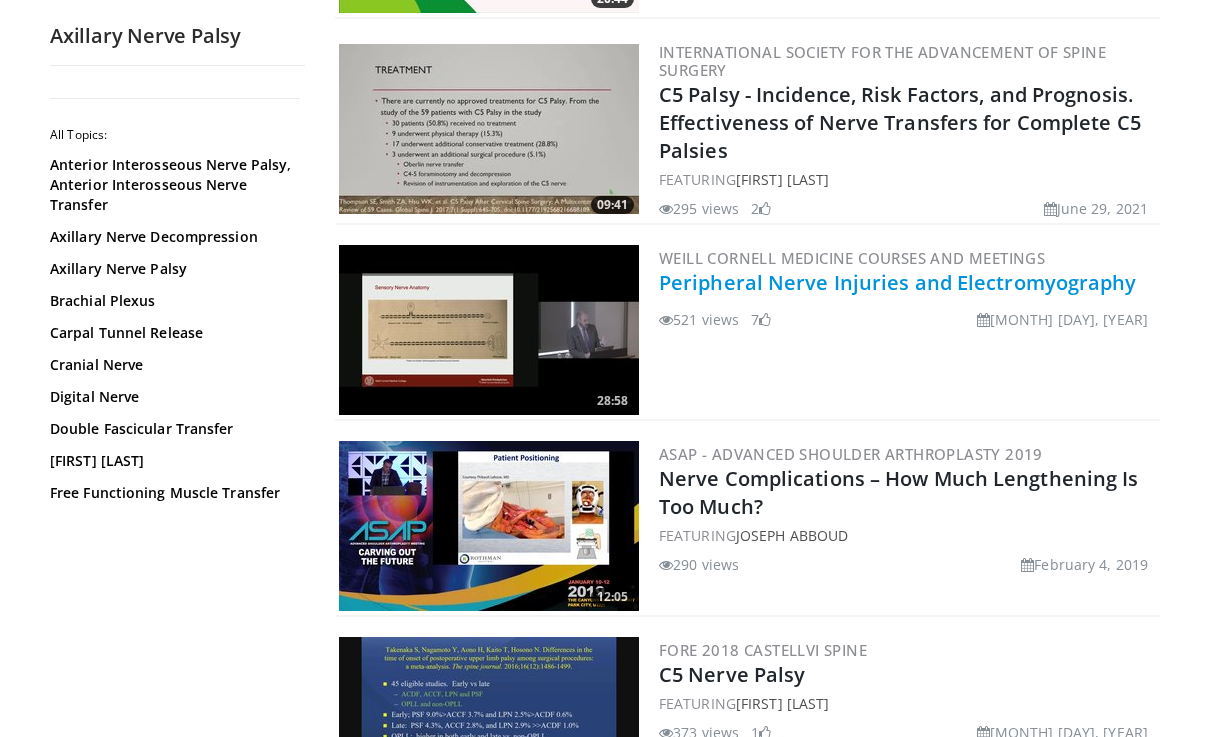 scroll, scrollTop: 1221, scrollLeft: 0, axis: vertical 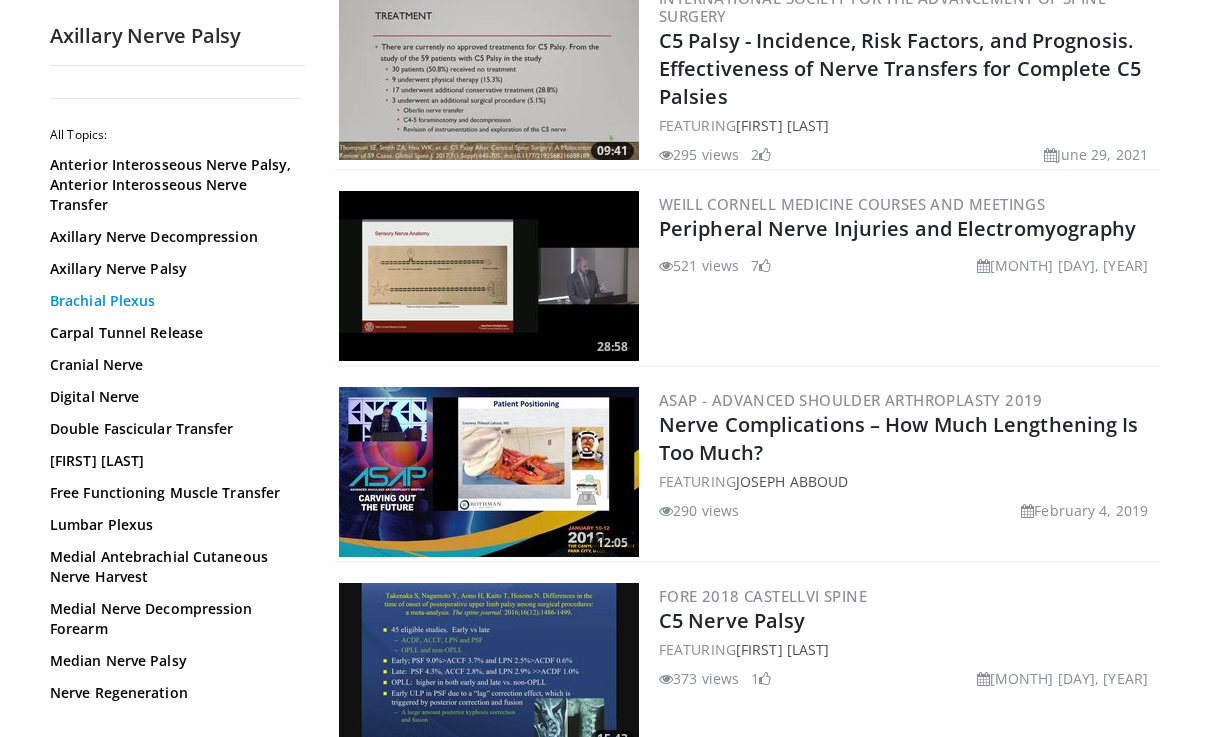 click on "Brachial Plexus" at bounding box center (172, 301) 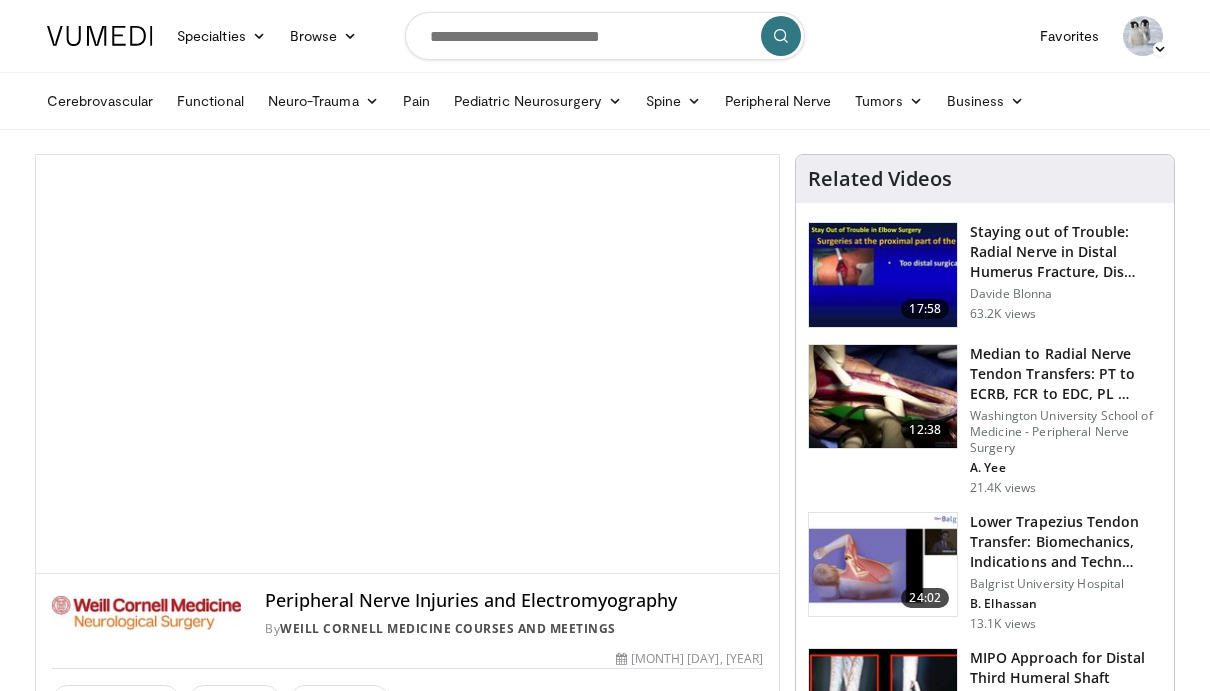 scroll, scrollTop: 0, scrollLeft: 0, axis: both 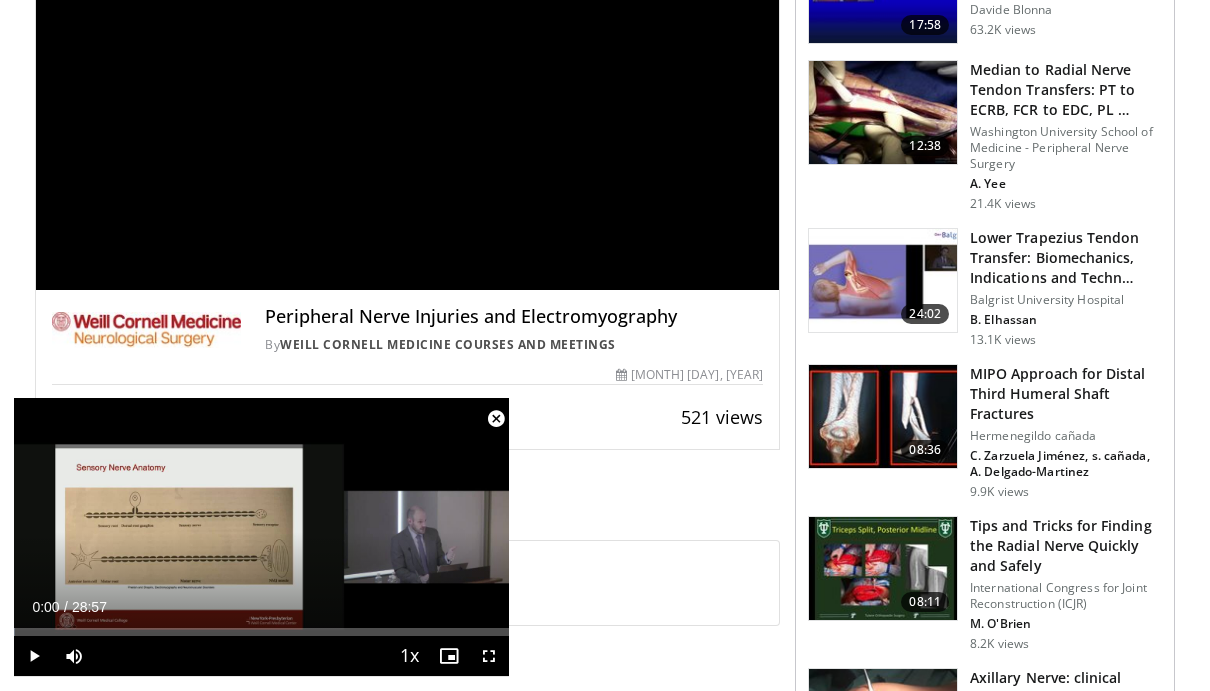 click on "Save to" at bounding box center [340, 417] 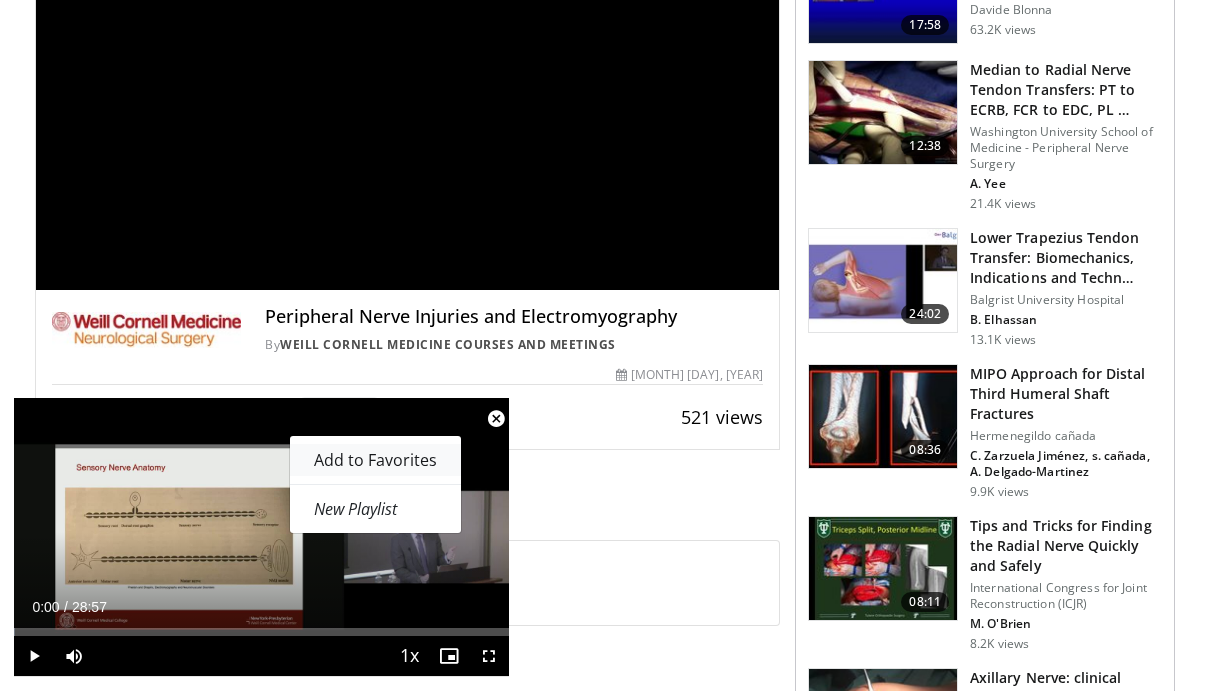 click on "Add to Favorites" at bounding box center (375, 460) 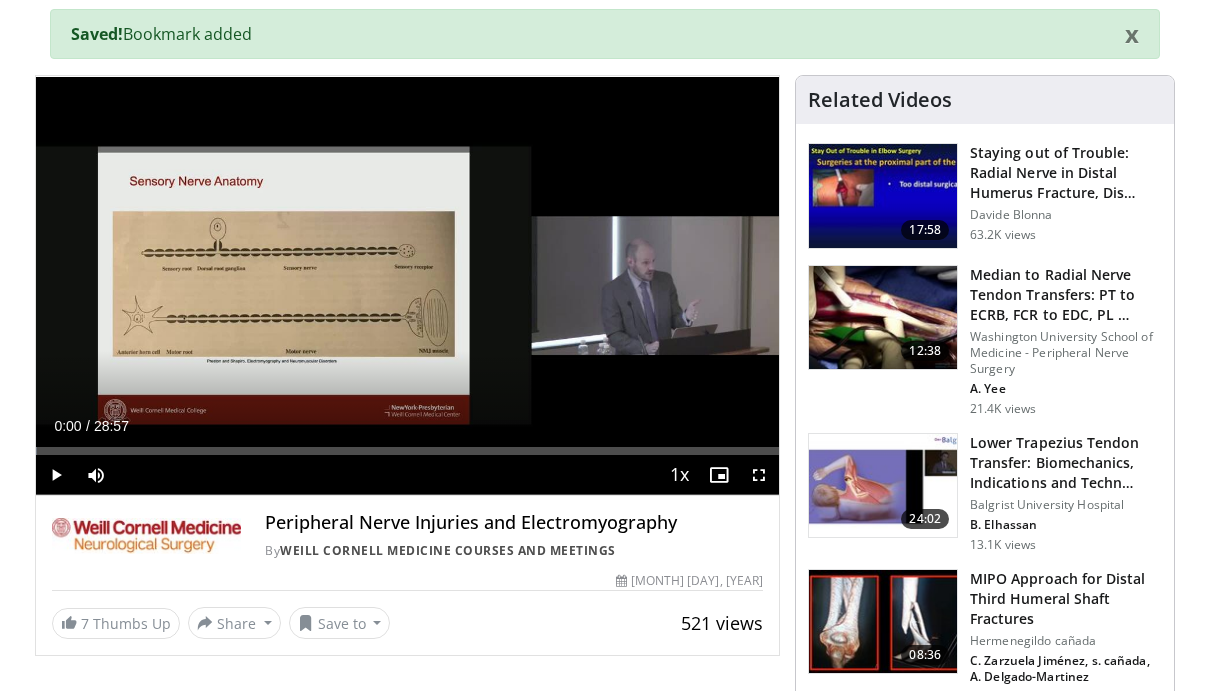 scroll, scrollTop: 0, scrollLeft: 0, axis: both 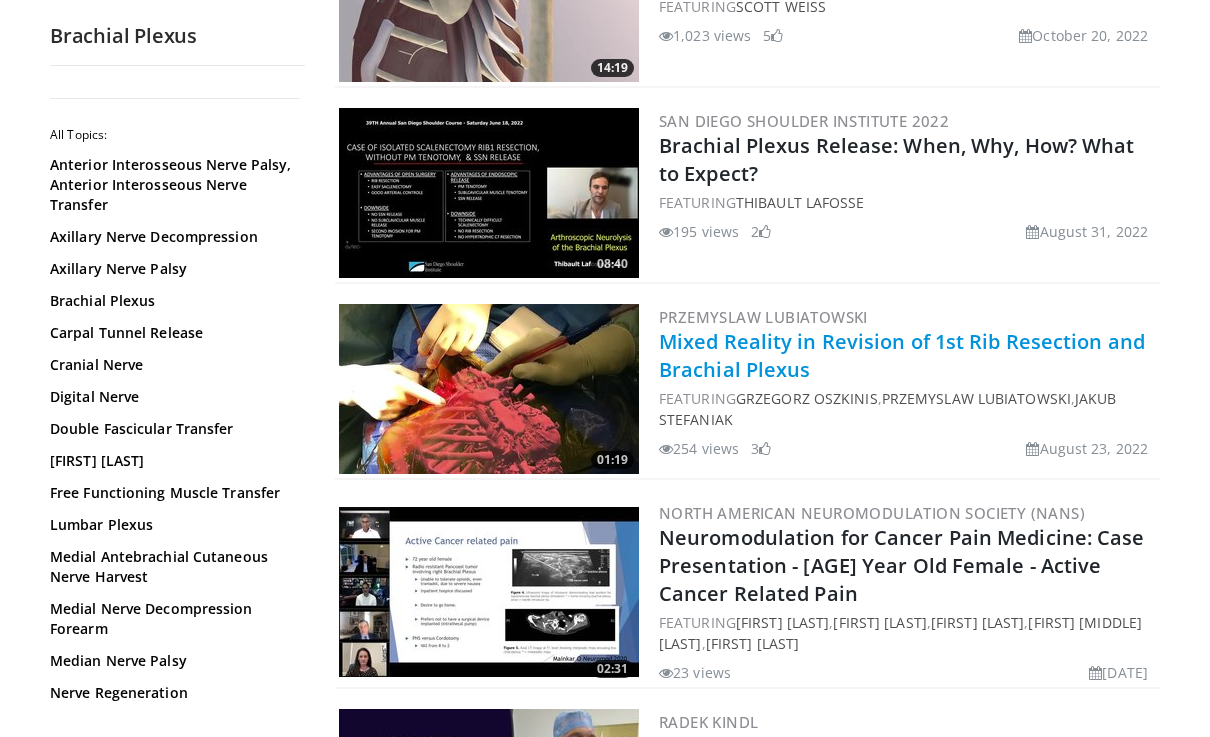 click on "Mixed Reality in Revision of 1st Rib Resection and Brachial Plexus" at bounding box center [902, 356] 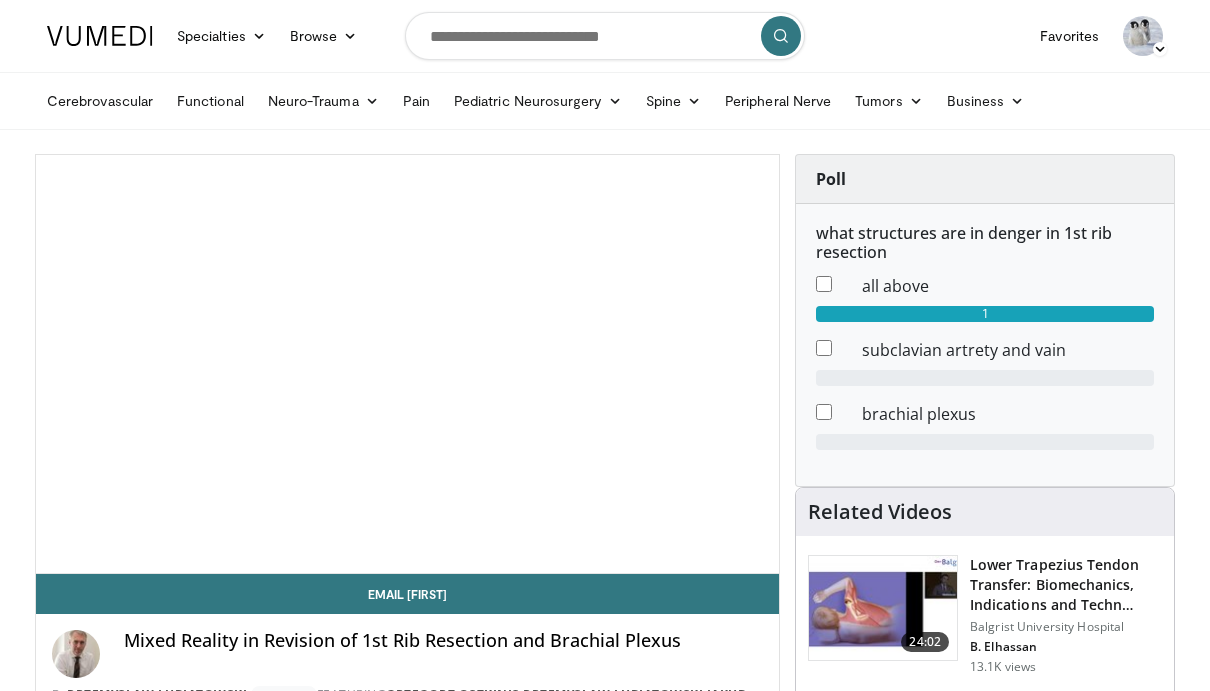 scroll, scrollTop: 0, scrollLeft: 0, axis: both 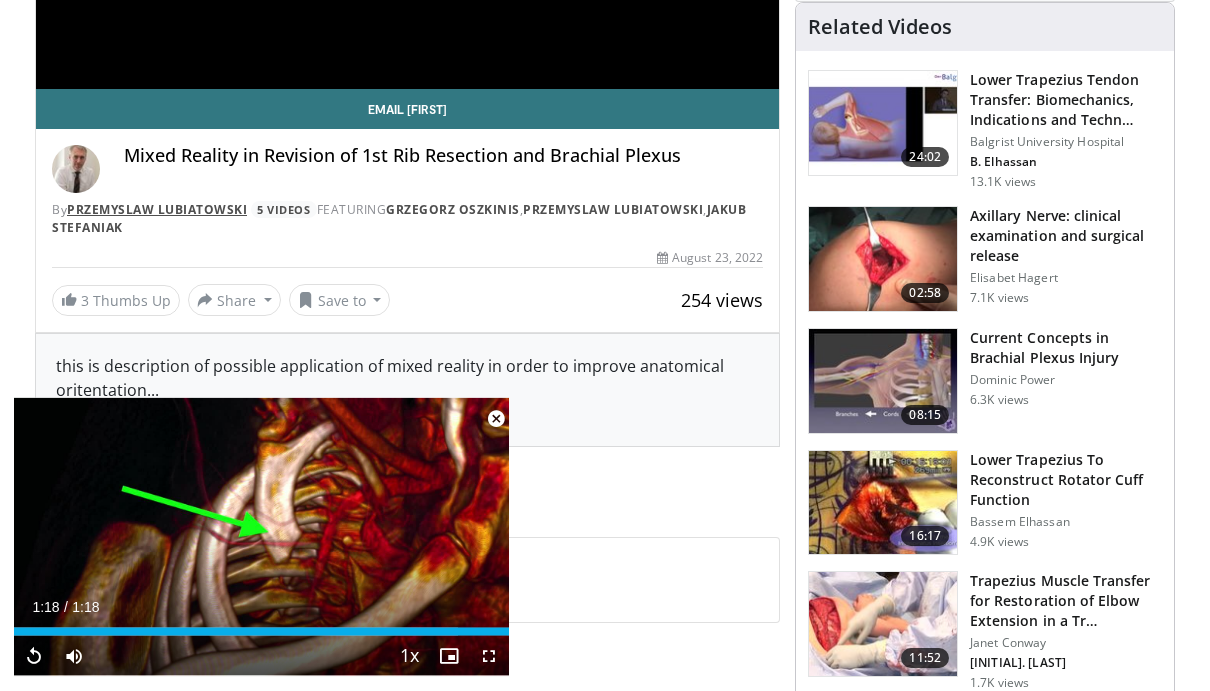 click on "Przemyslaw Lubiatowski" at bounding box center [157, 210] 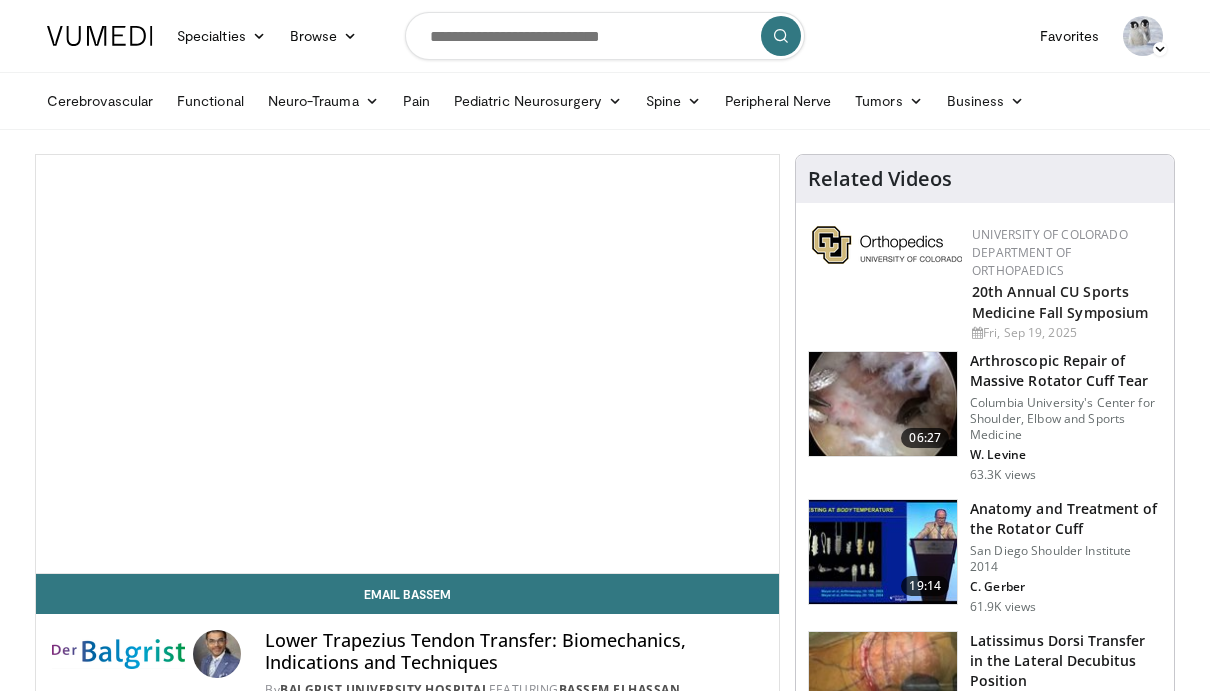 scroll, scrollTop: 115, scrollLeft: 0, axis: vertical 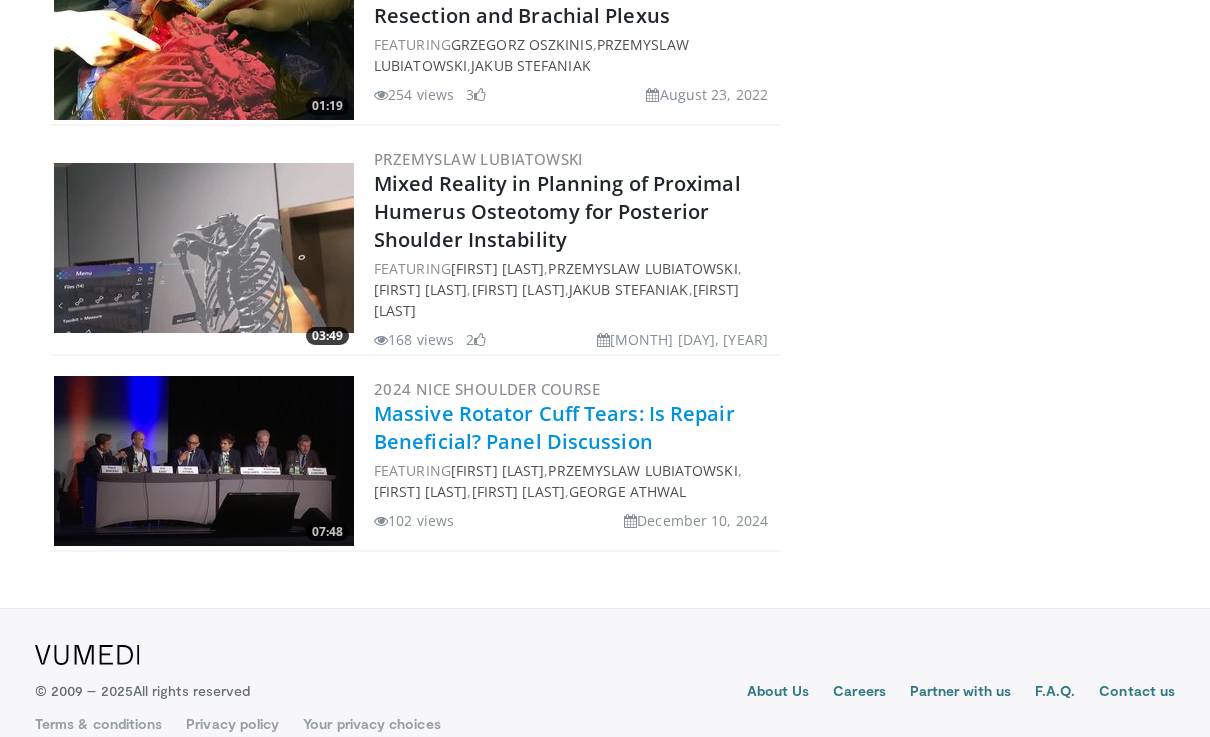 click on "Massive Rotator Cuff Tears: Is Repair Beneficial? Panel Discussion" at bounding box center [554, 427] 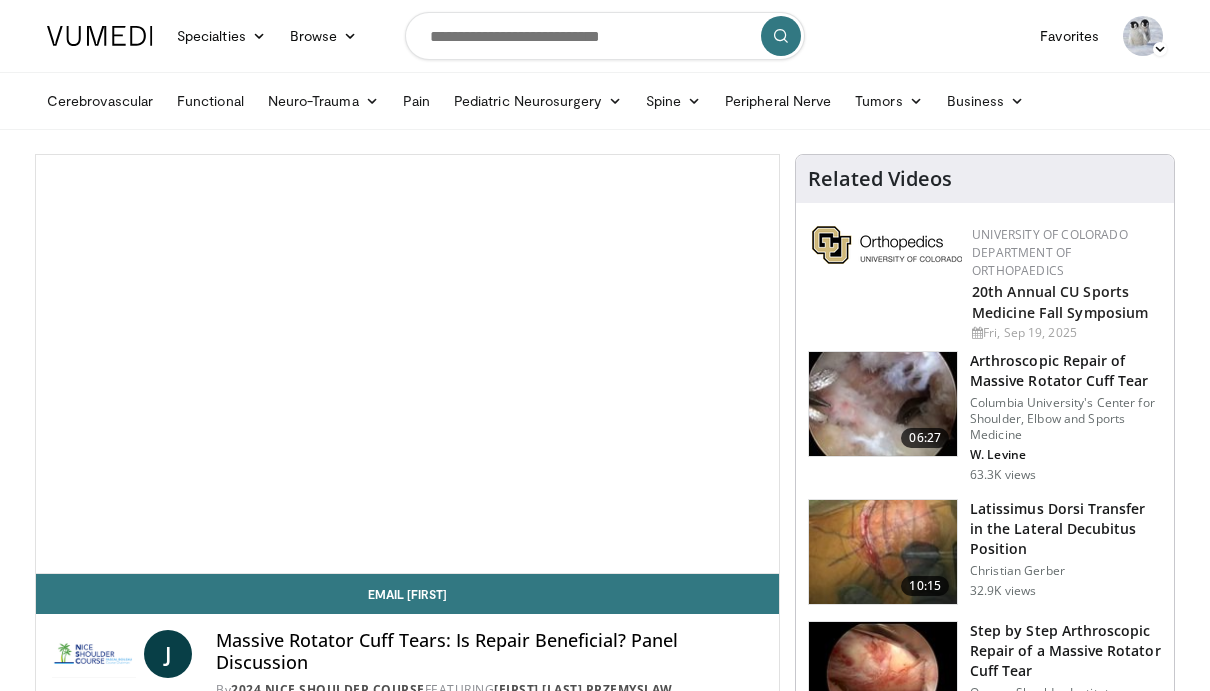 scroll, scrollTop: 0, scrollLeft: 0, axis: both 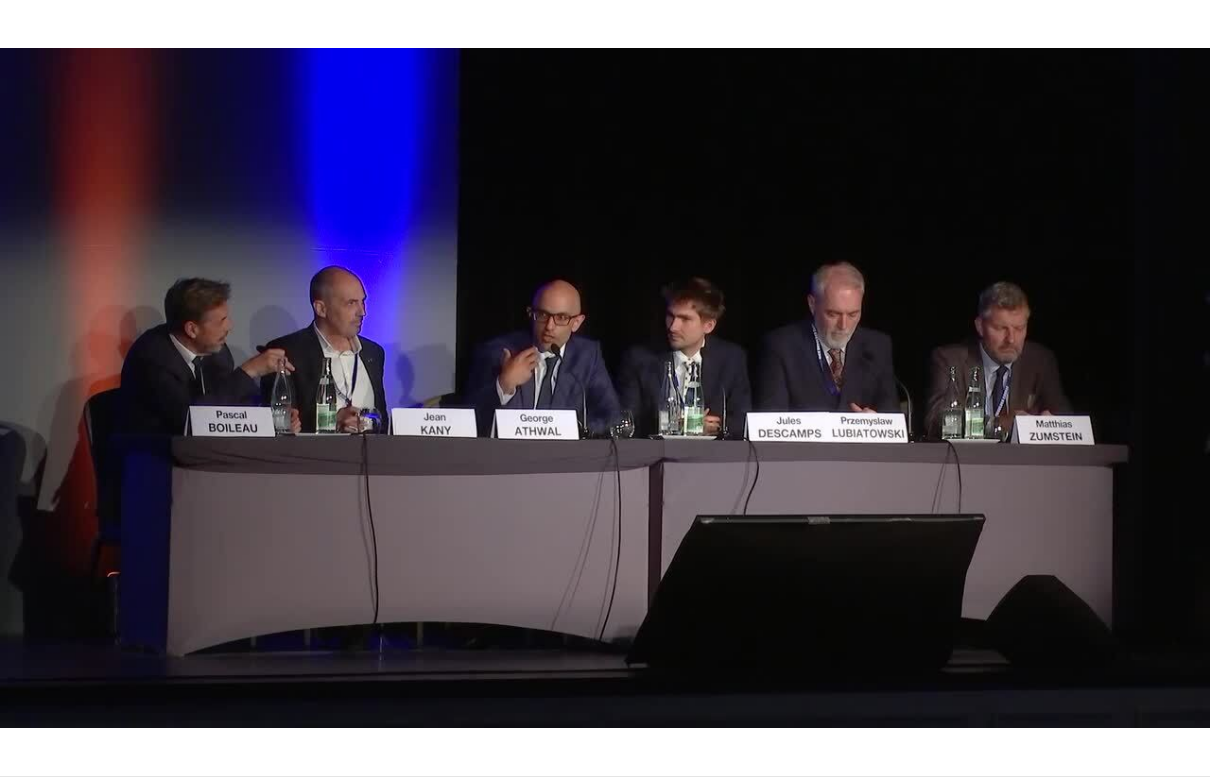 click on "10 seconds
Tap to unmute" at bounding box center (605, 388) 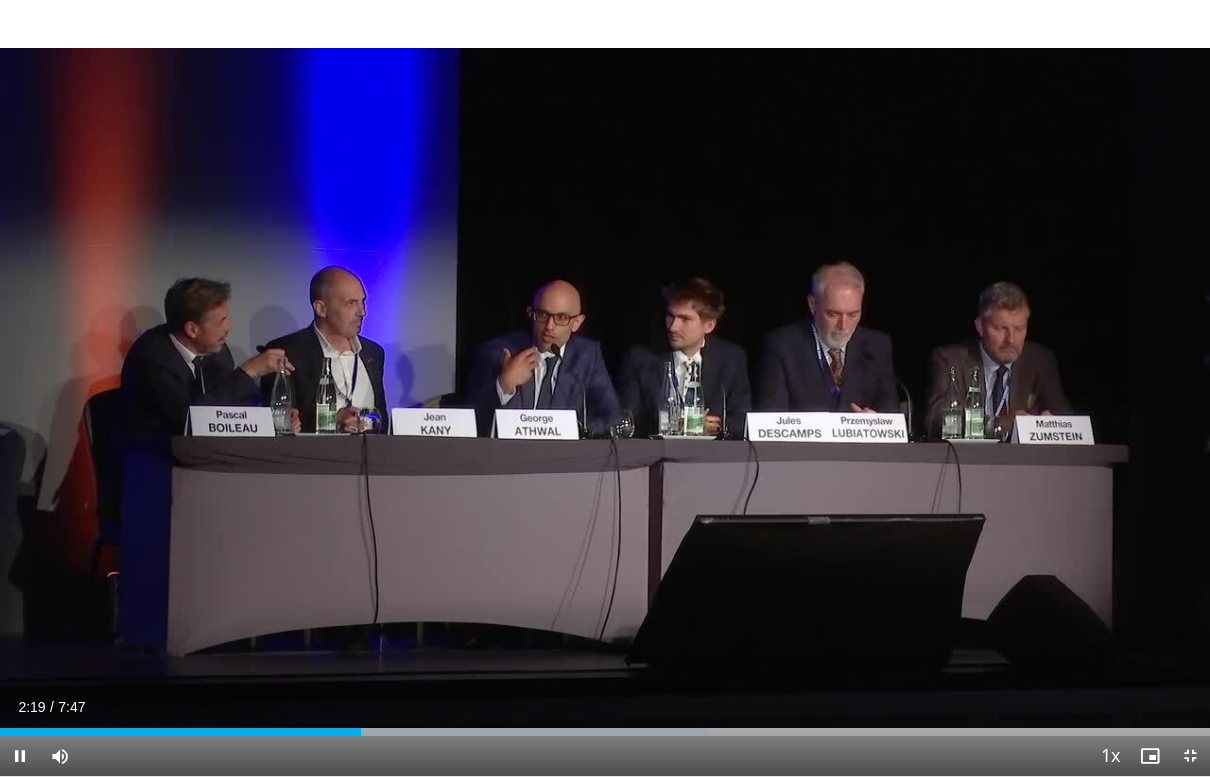 click on "10 seconds
Tap to unmute" at bounding box center (605, 388) 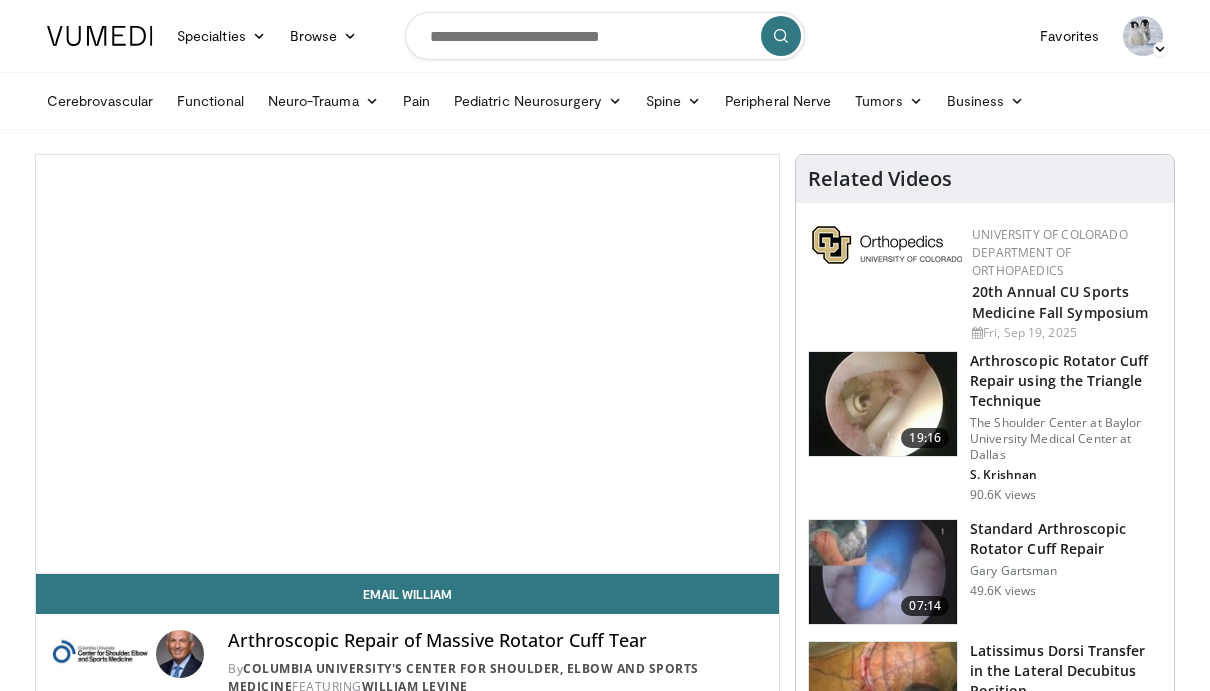 scroll, scrollTop: 0, scrollLeft: 0, axis: both 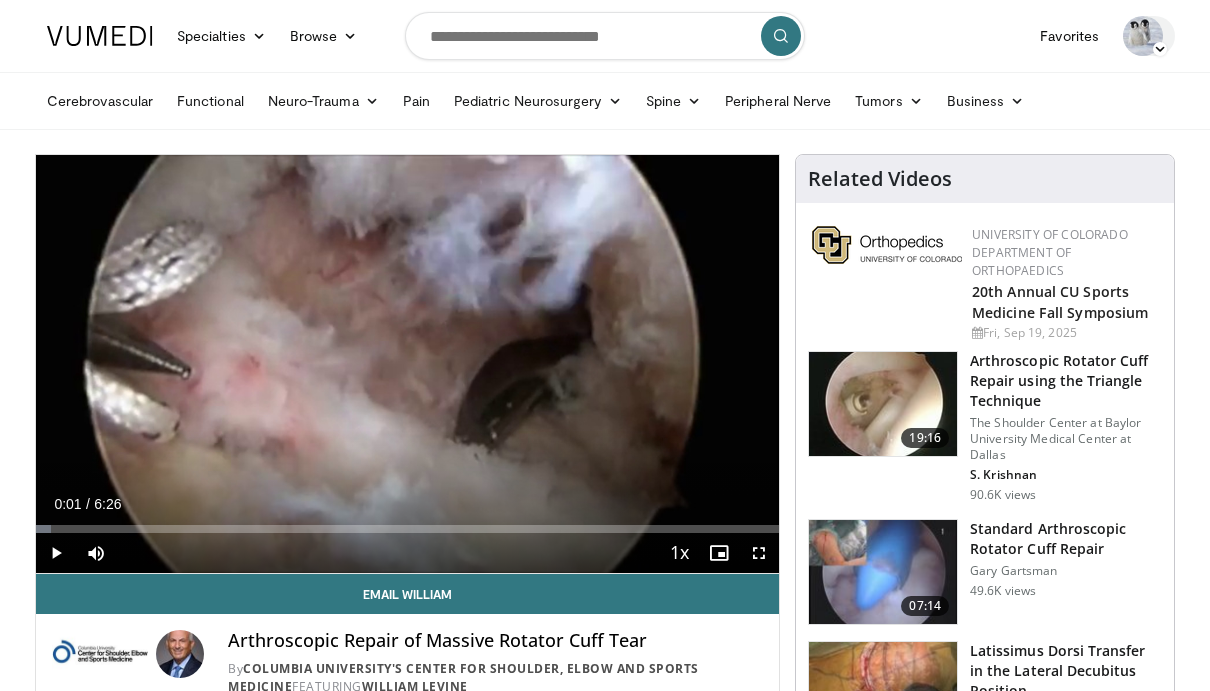click at bounding box center (1143, 36) 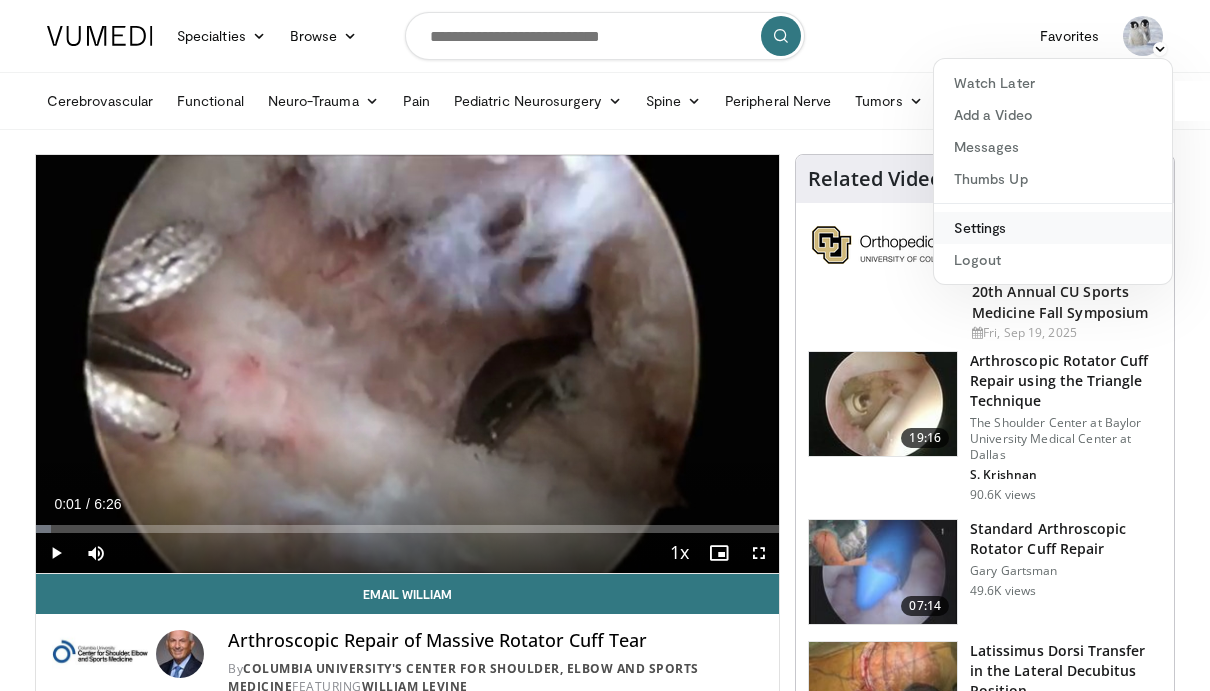 click on "Settings" at bounding box center [1053, 228] 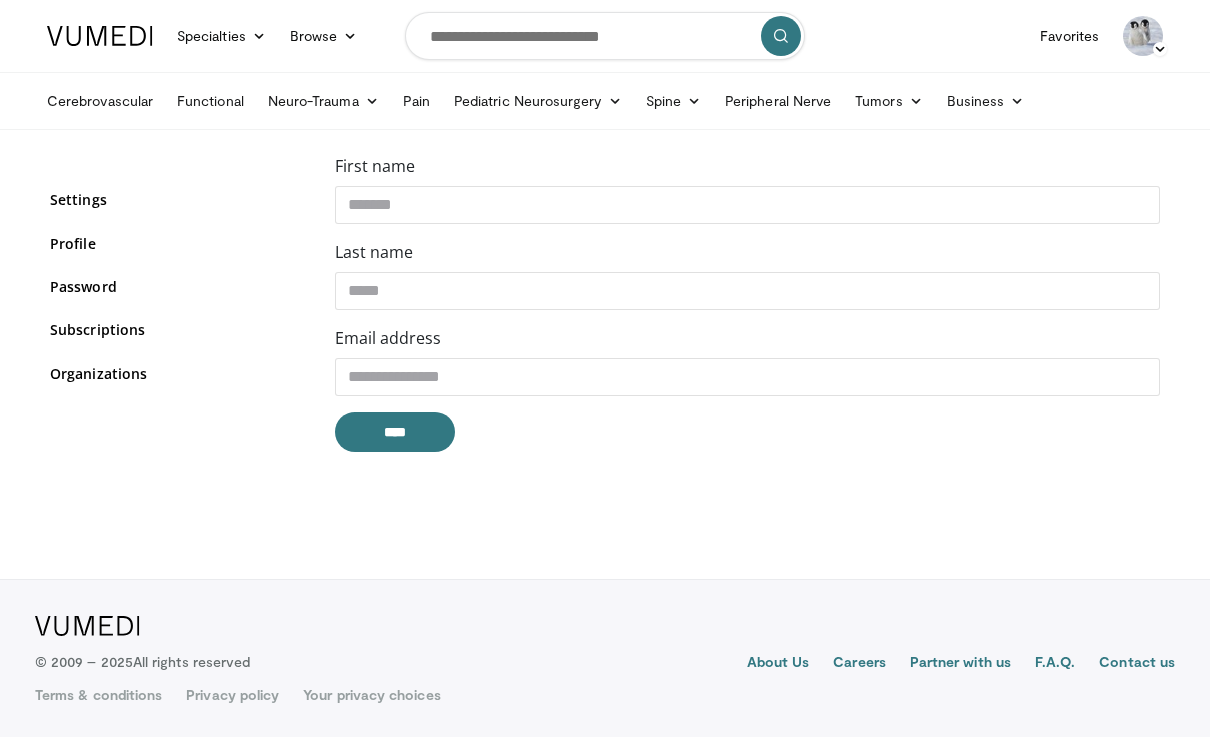 scroll, scrollTop: 0, scrollLeft: 0, axis: both 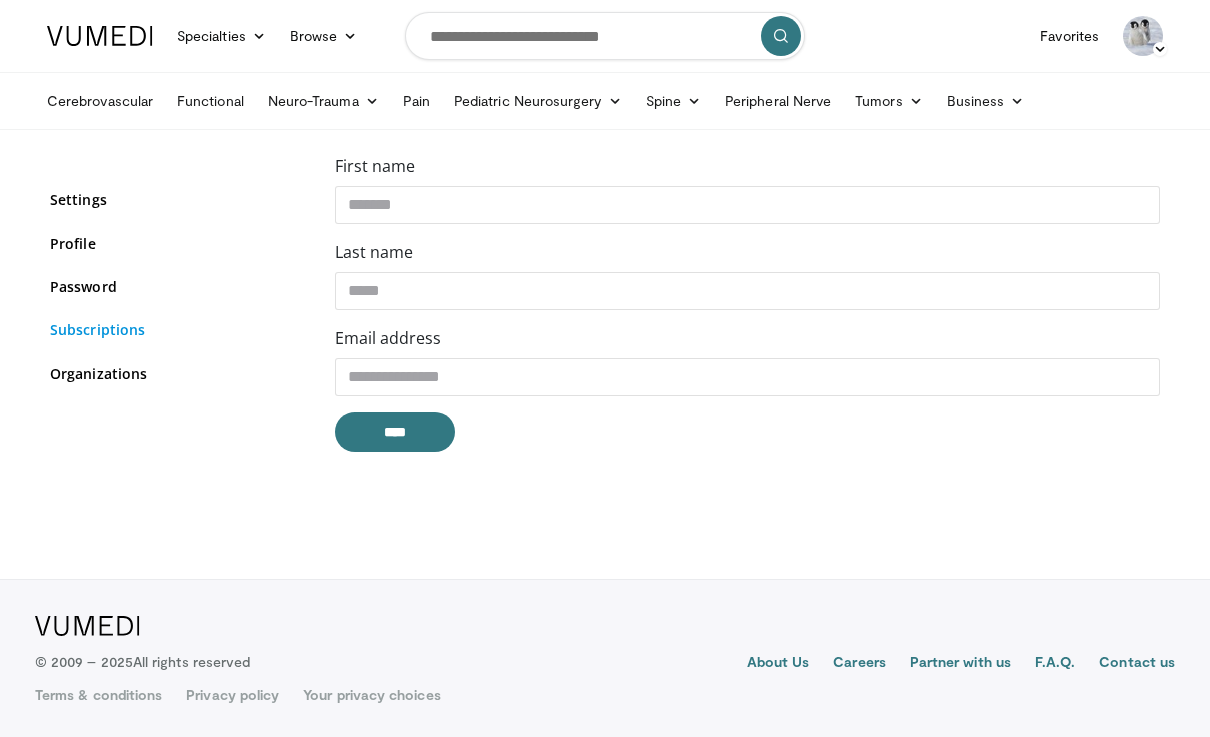 click on "Subscriptions" at bounding box center [177, 329] 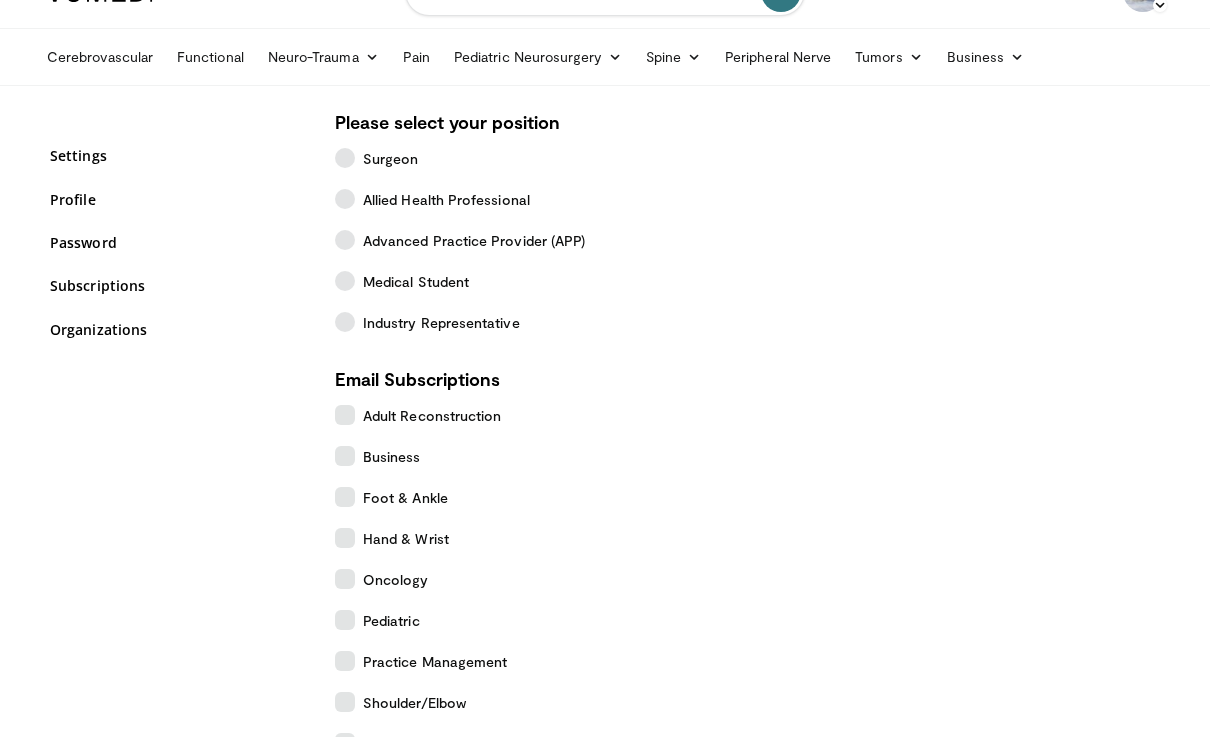 scroll, scrollTop: 0, scrollLeft: 0, axis: both 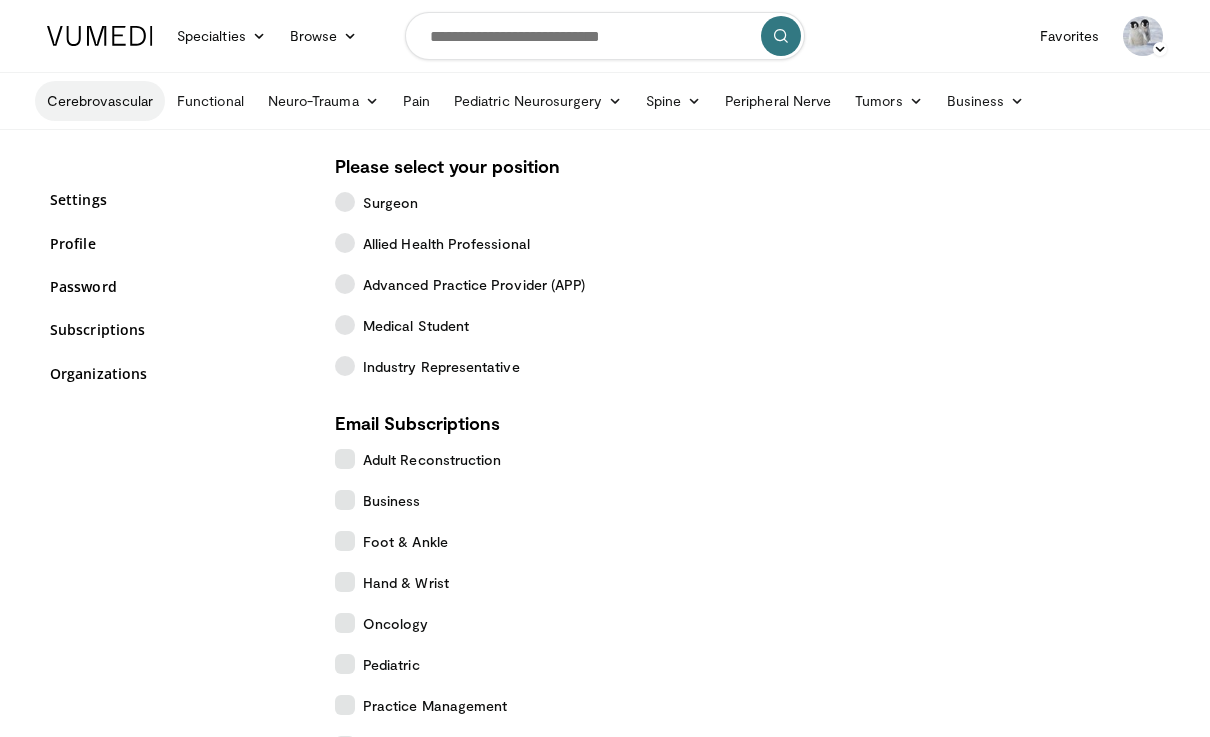 click on "Cerebrovascular" at bounding box center [100, 101] 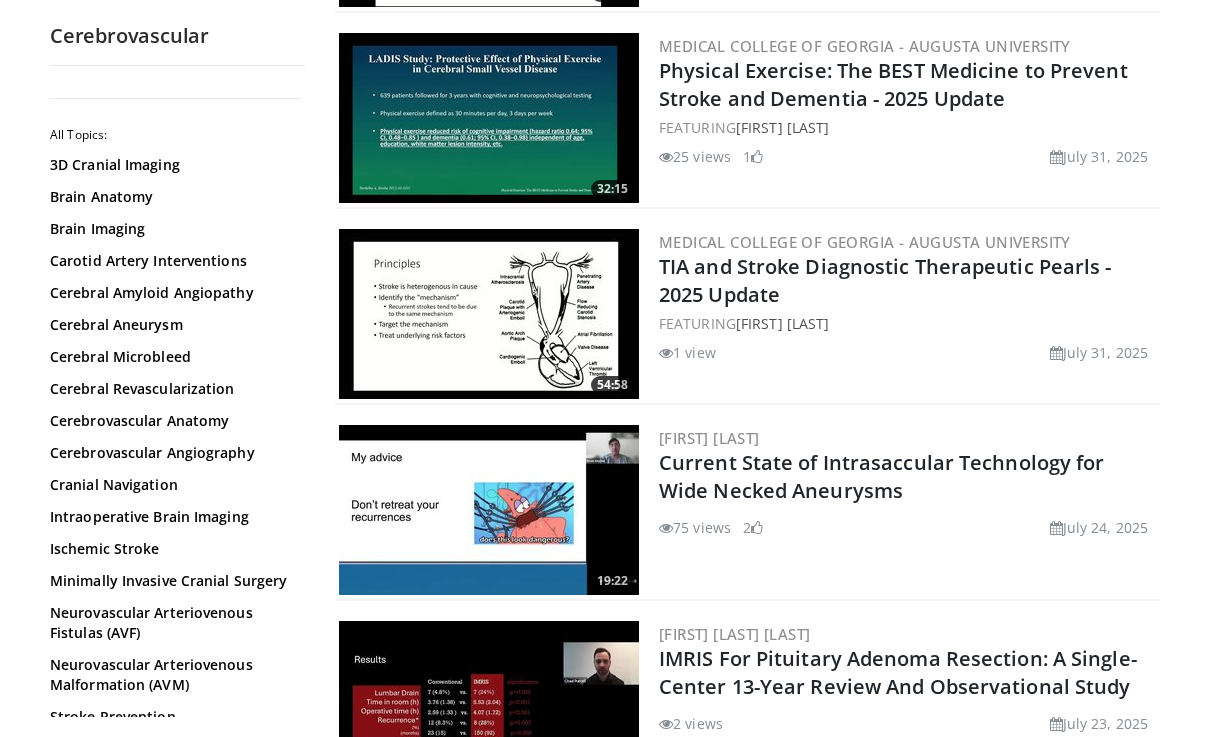 scroll, scrollTop: 390, scrollLeft: 0, axis: vertical 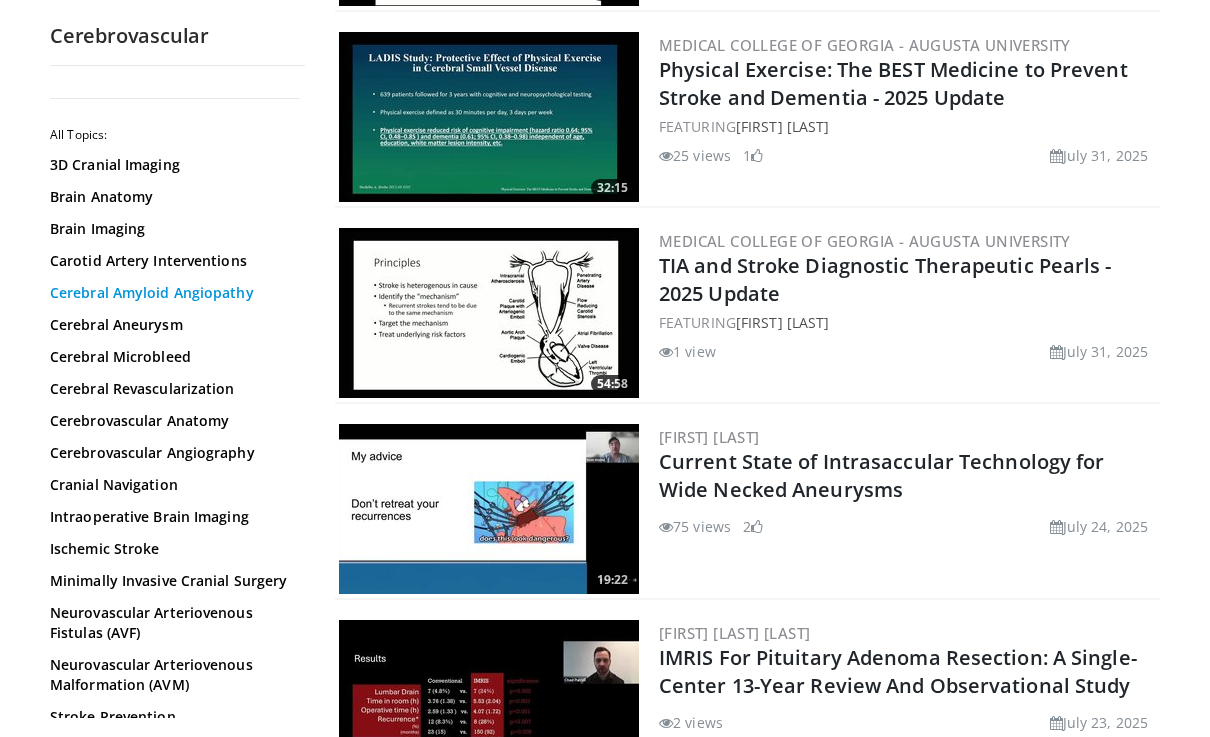 click on "Cerebral Amyloid Angiopathy" at bounding box center [172, 293] 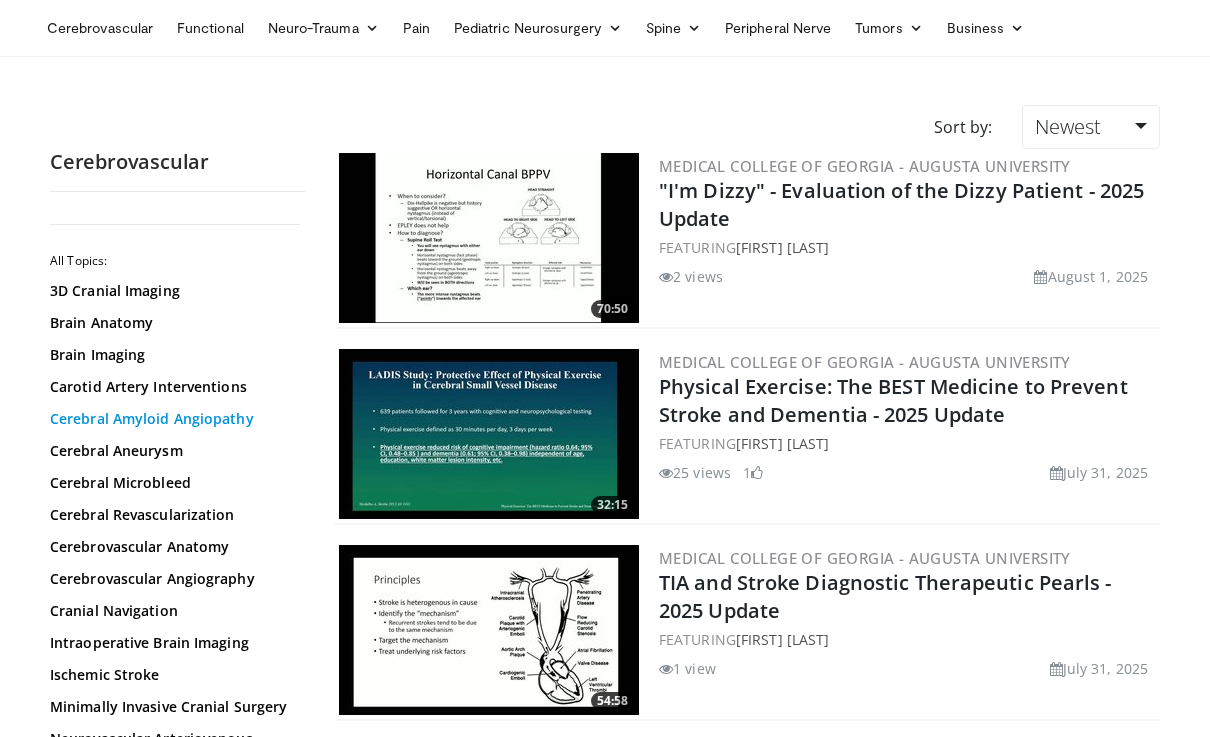 scroll, scrollTop: 0, scrollLeft: 0, axis: both 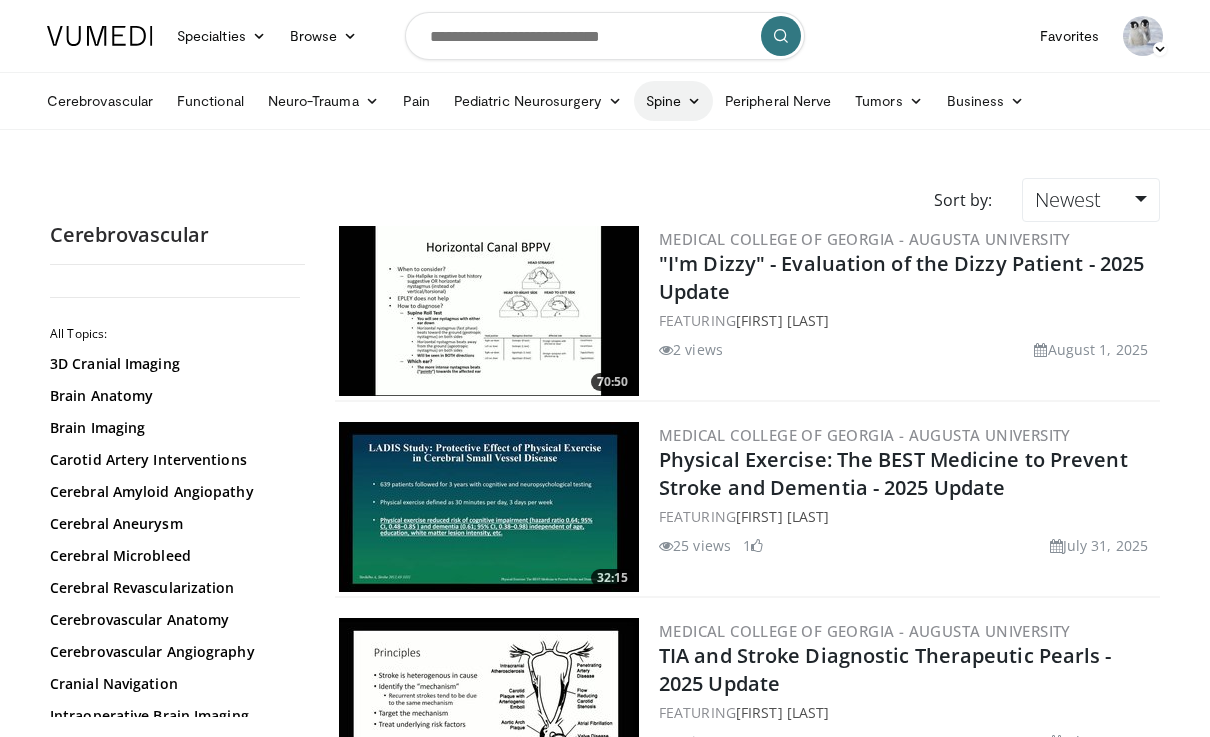 click on "Spine" at bounding box center [673, 101] 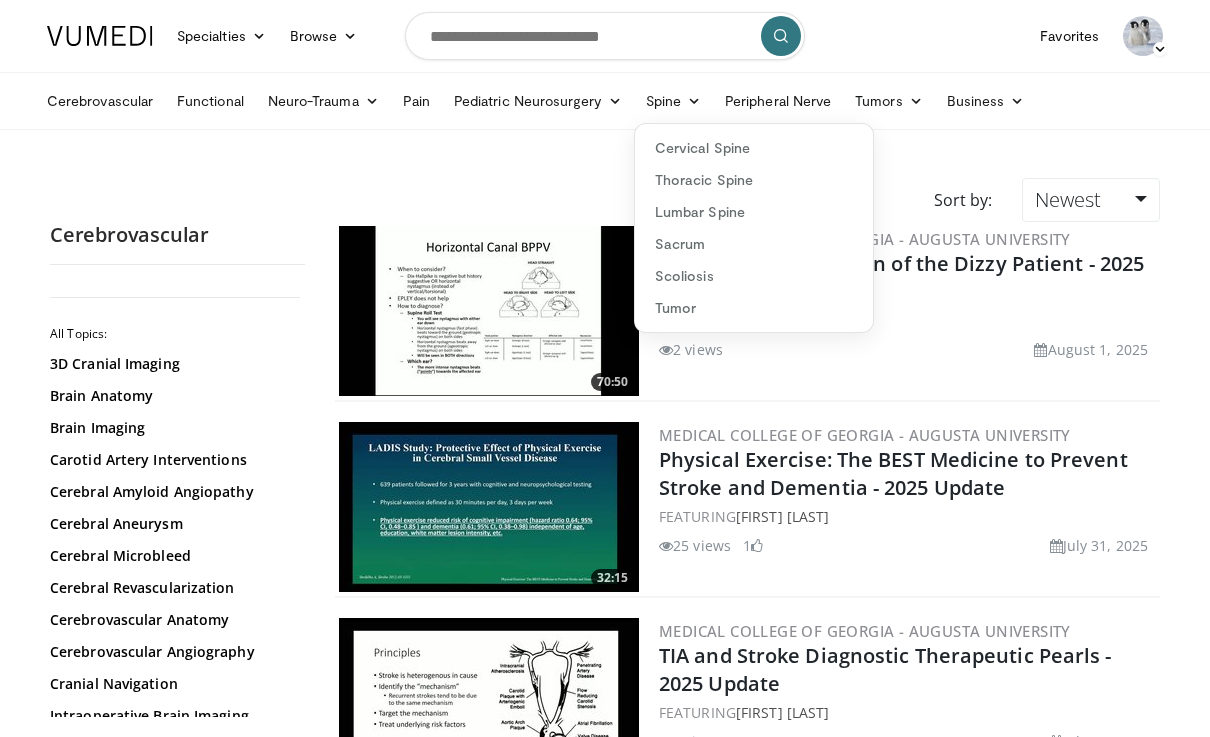 click on "August 1, 2025" at bounding box center (1091, 349) 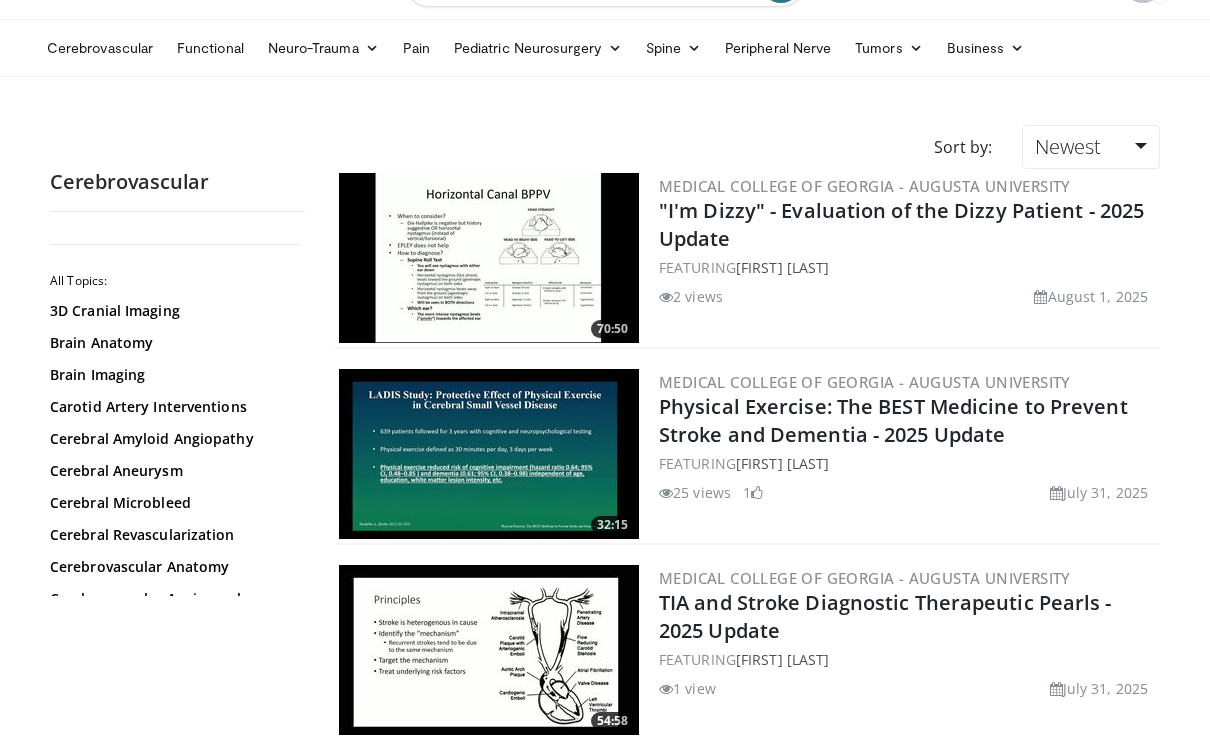 scroll, scrollTop: 0, scrollLeft: 0, axis: both 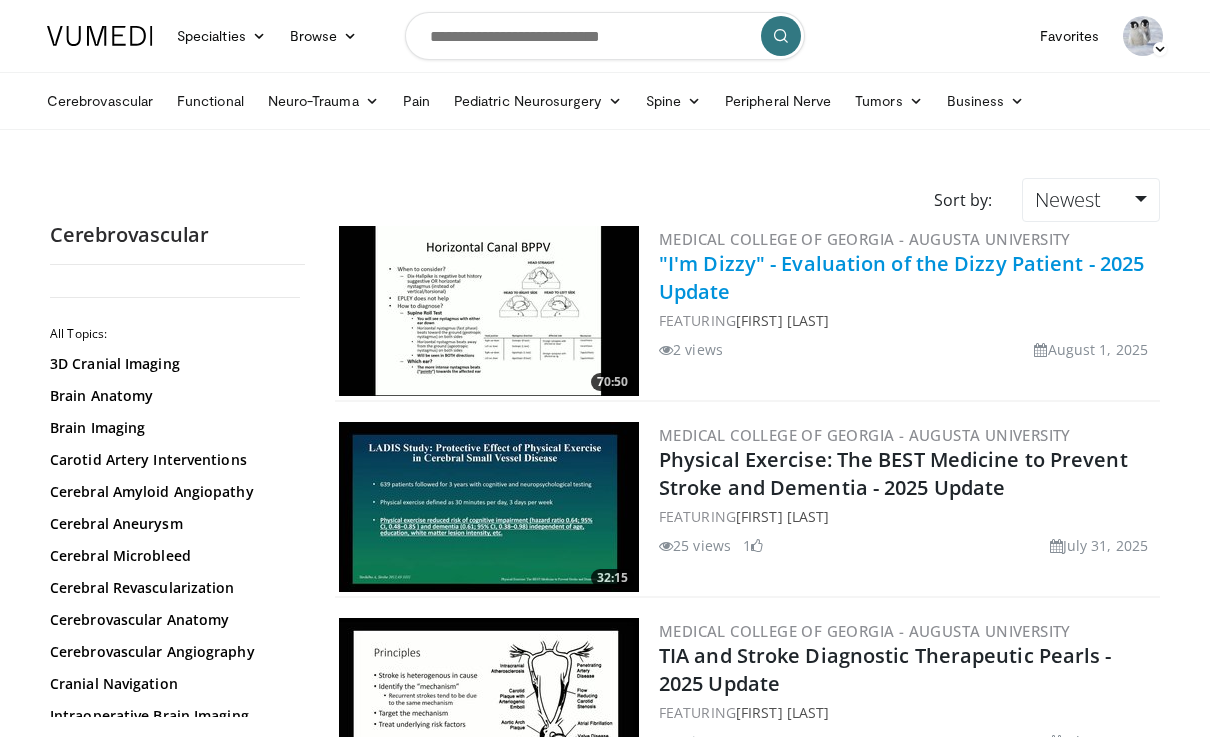 click on ""I'm Dizzy" - Evaluation of the Dizzy Patient - 2025 Update" at bounding box center [901, 277] 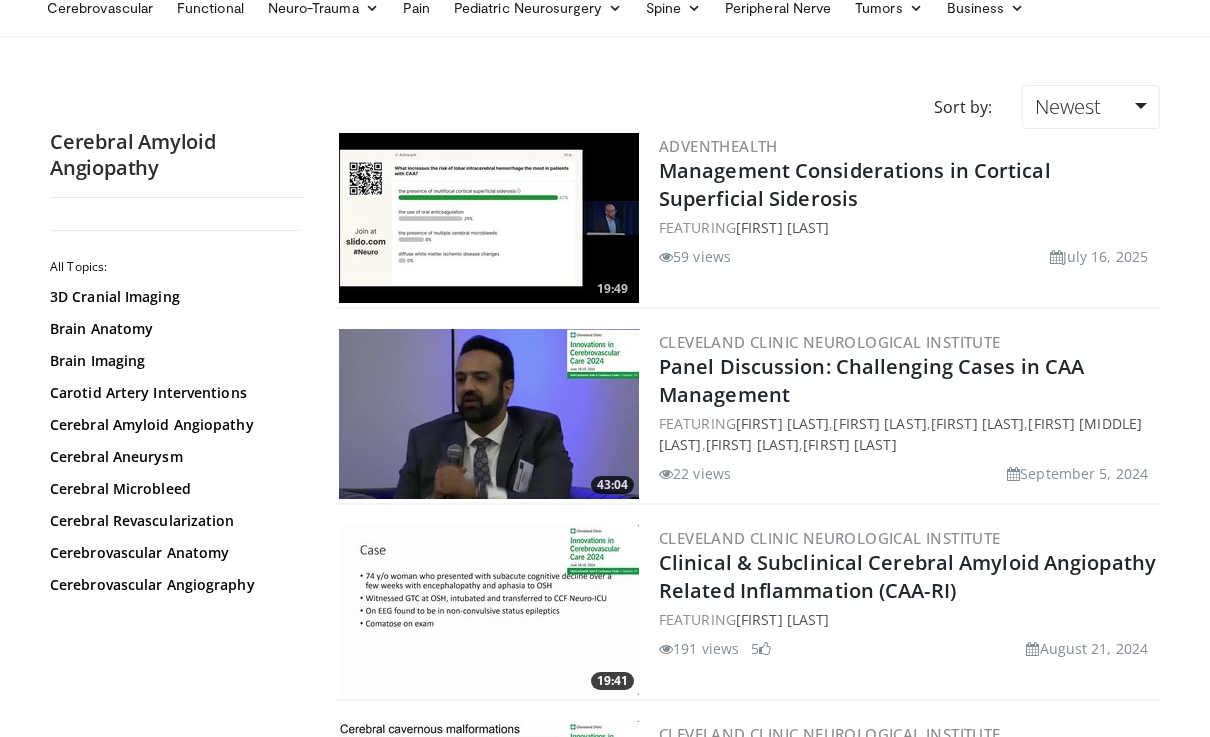 scroll, scrollTop: 0, scrollLeft: 0, axis: both 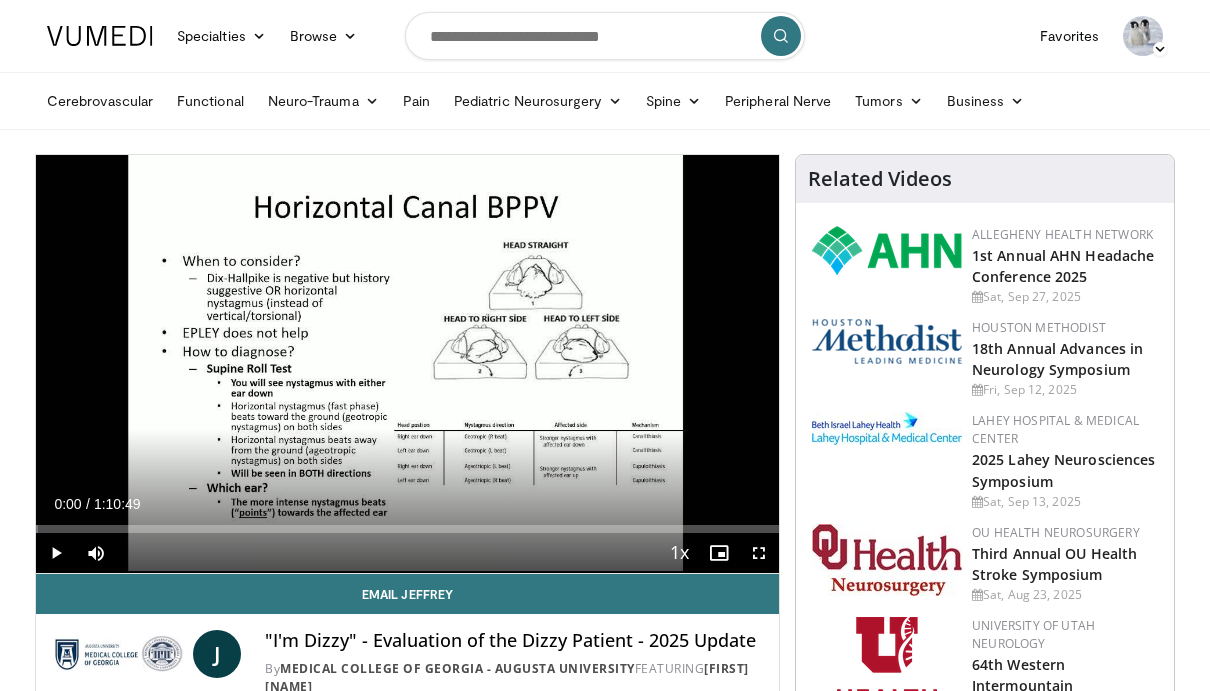 click at bounding box center [56, 553] 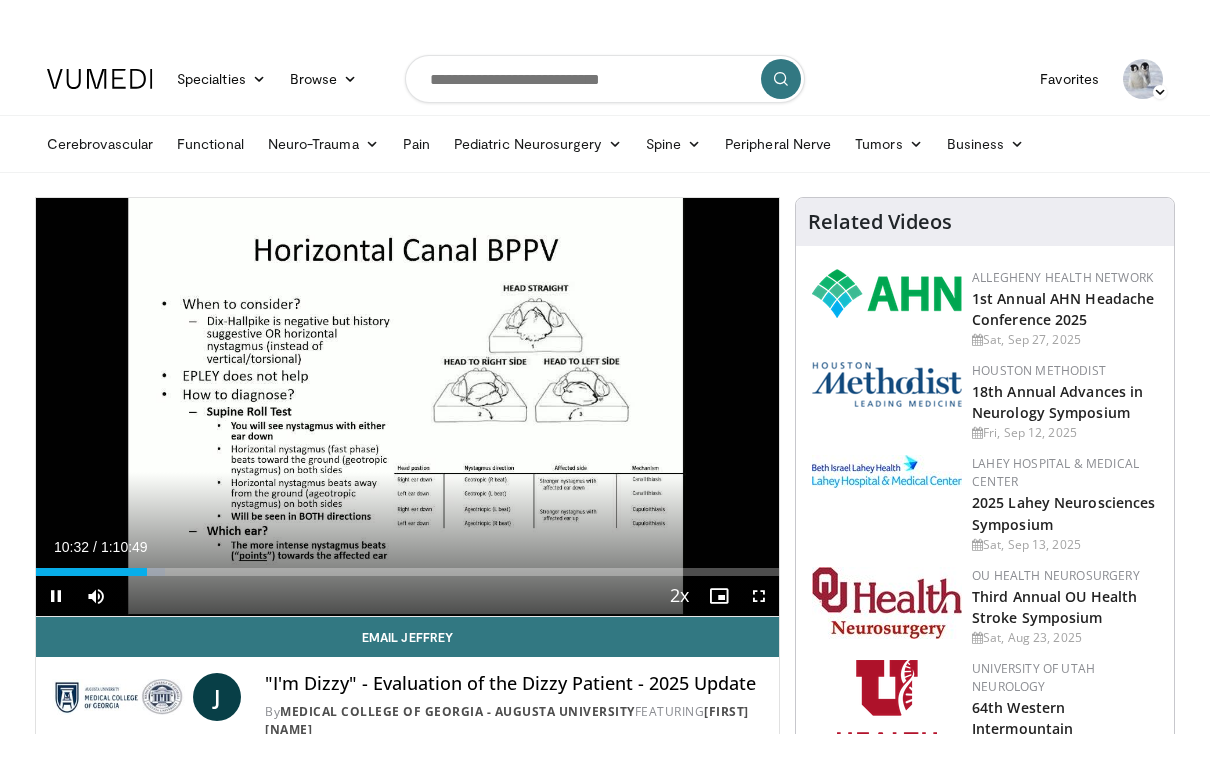 scroll, scrollTop: 24, scrollLeft: 0, axis: vertical 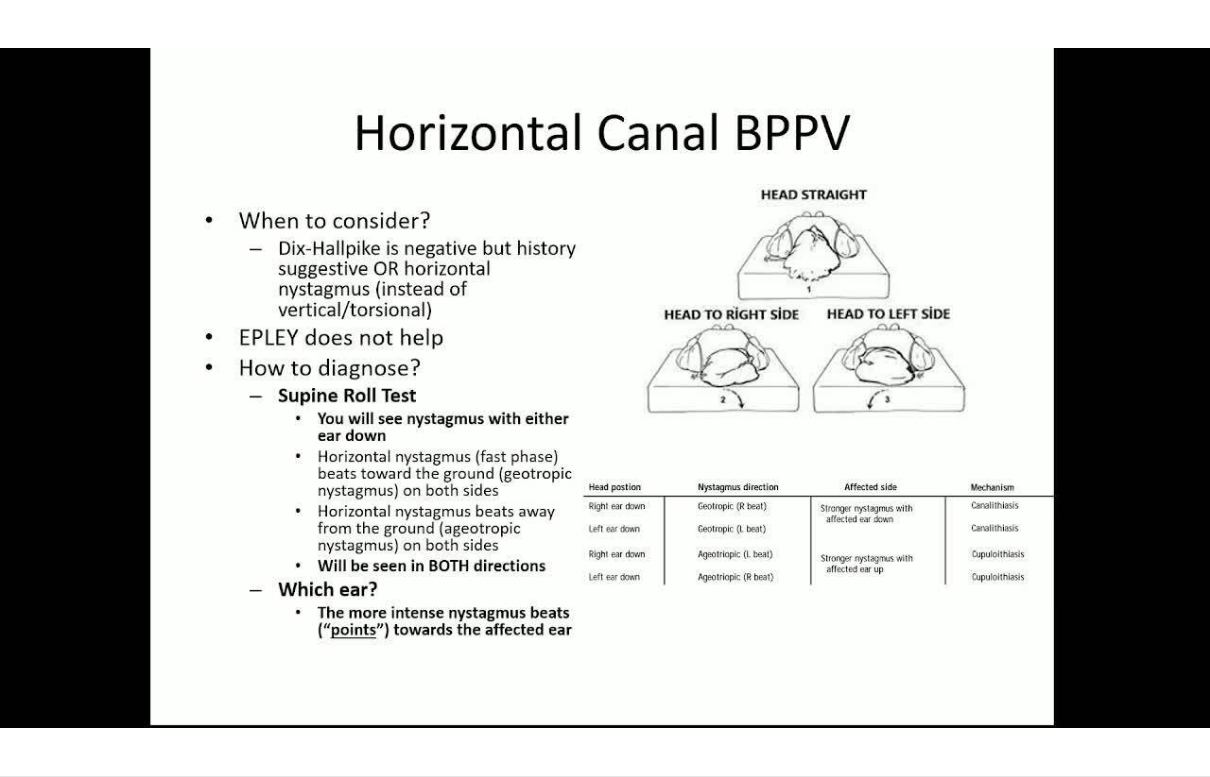 click on "10 seconds
Tap to unmute" at bounding box center [605, 388] 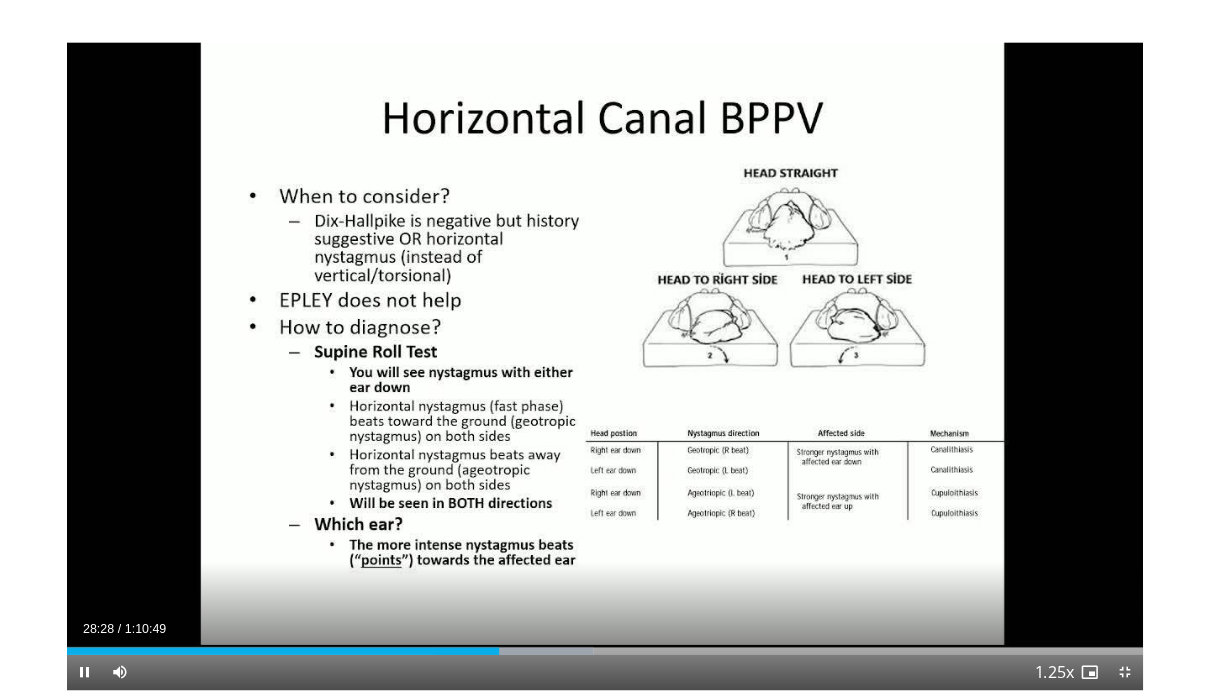 scroll, scrollTop: 0, scrollLeft: 0, axis: both 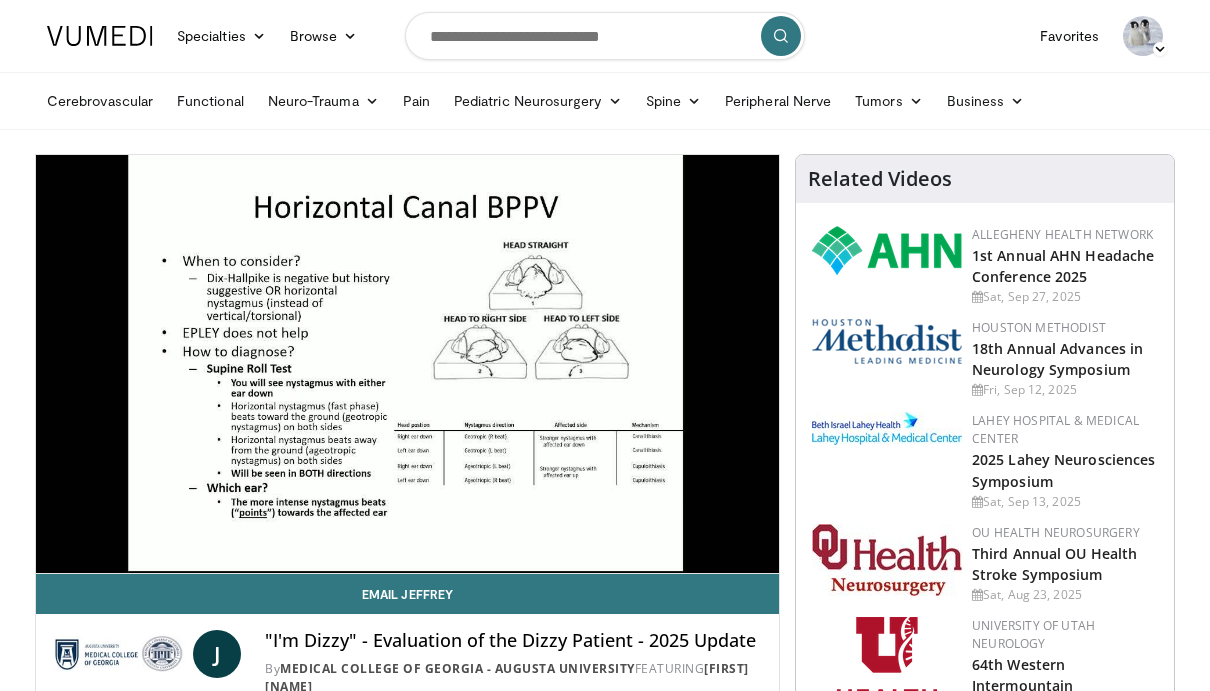 click on "Loaded :  48.95%" at bounding box center [407, 569] 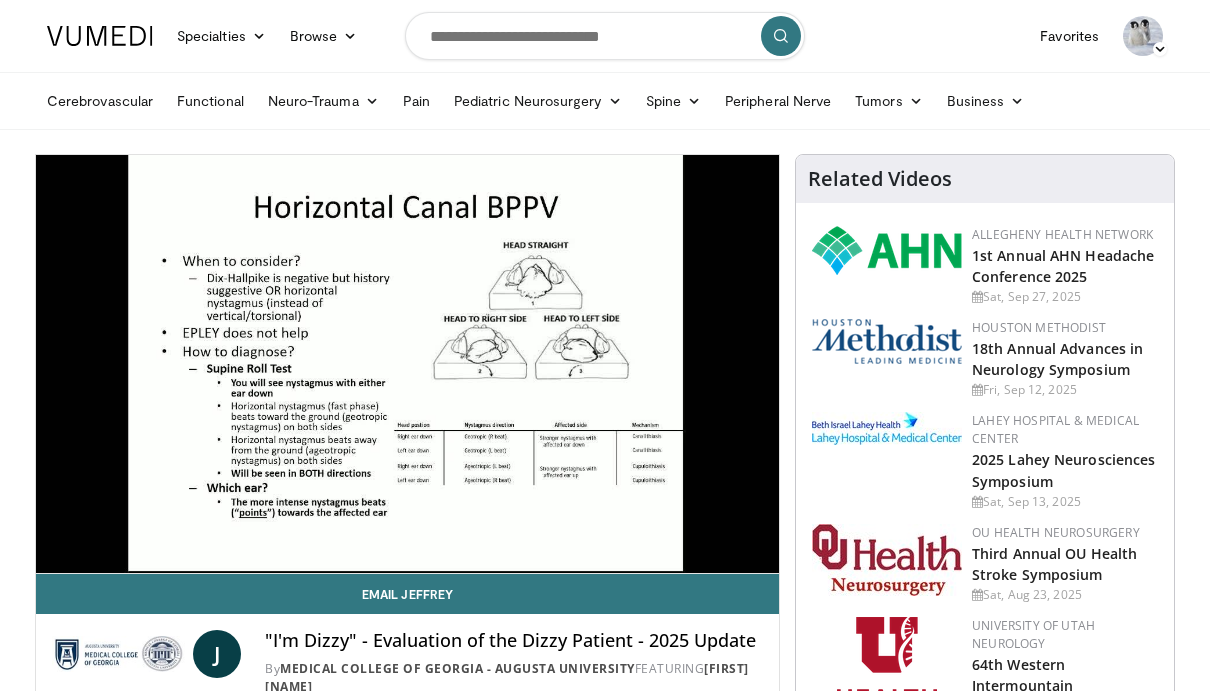 click at bounding box center (887, 428) 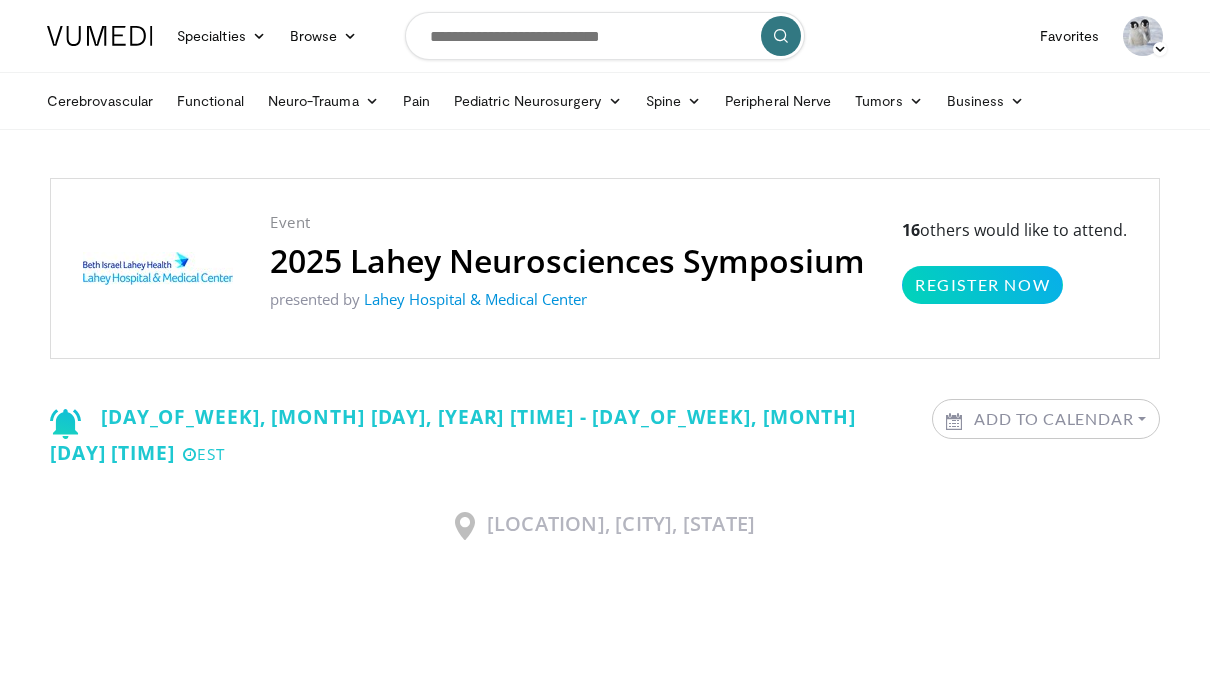 scroll, scrollTop: 0, scrollLeft: 0, axis: both 